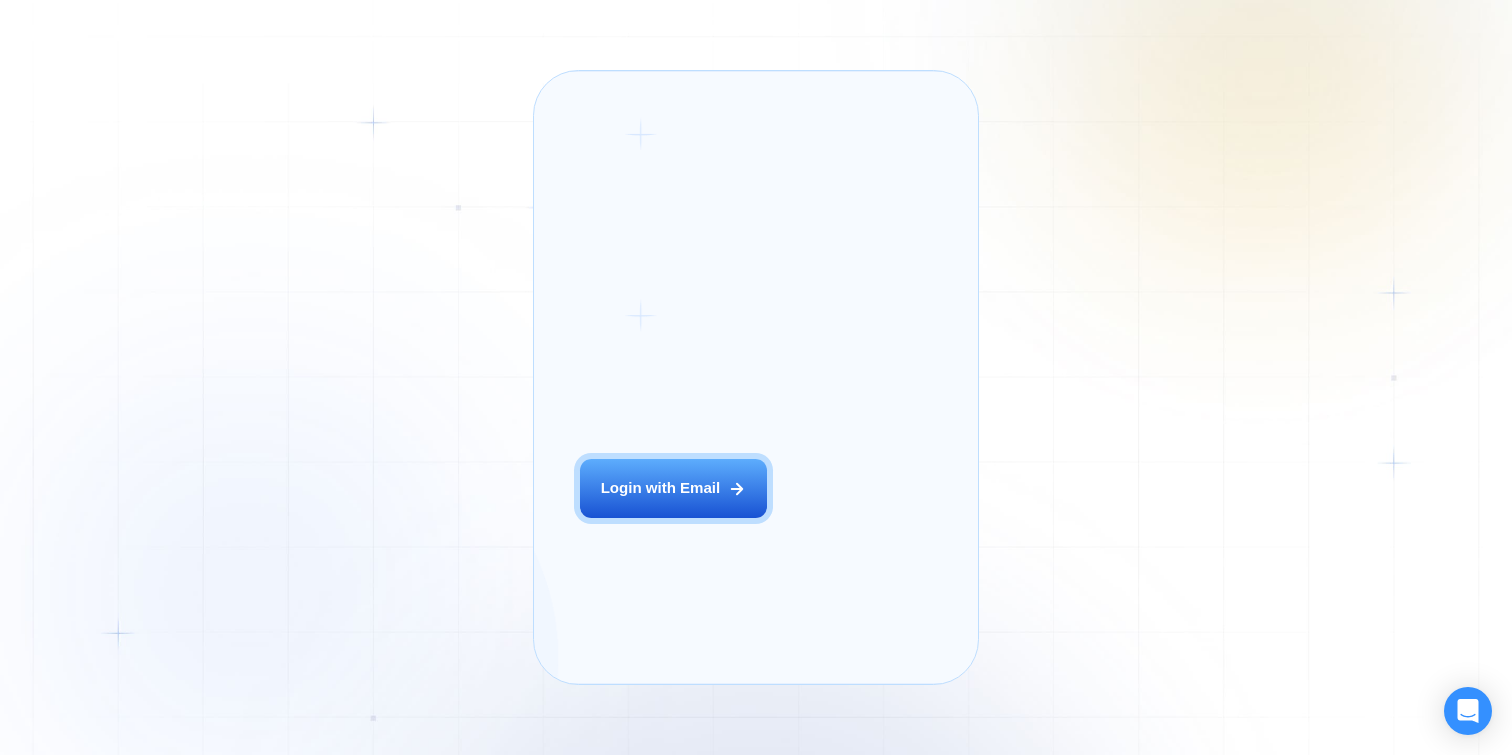 click on "Login ‍ Welcome to  GigRadar. AI Business Manager for Agencies Login with Email The next generation of lead generation. Alejandro R. CEO Digital Agency Previously, we had a 5% to 7% reply rate on Upwork, but now our sales increased by 17%-20%.  This is an incredible increase for us. I'd never use Upwork without GigRadar again!" at bounding box center (755, 377) 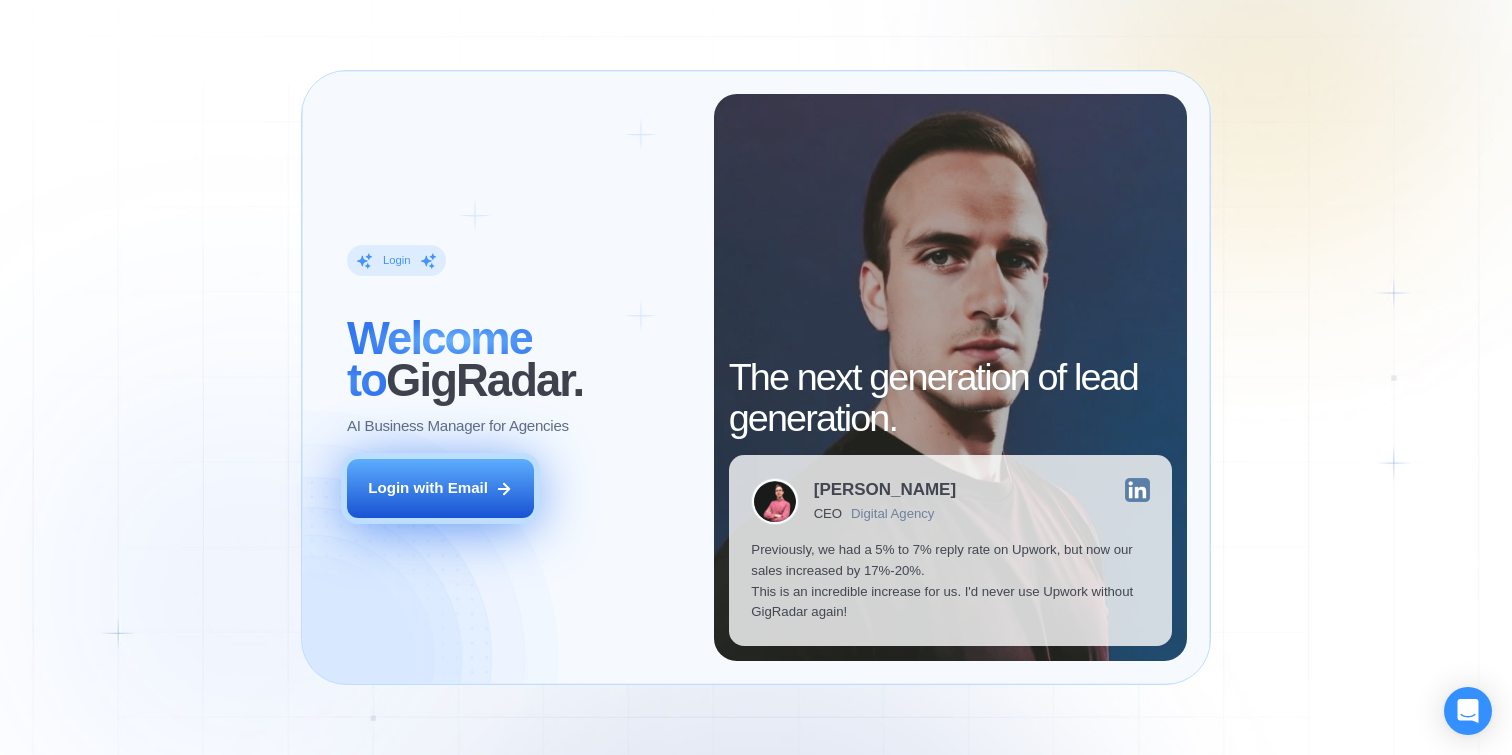 click on "Login with Email" at bounding box center [440, 488] 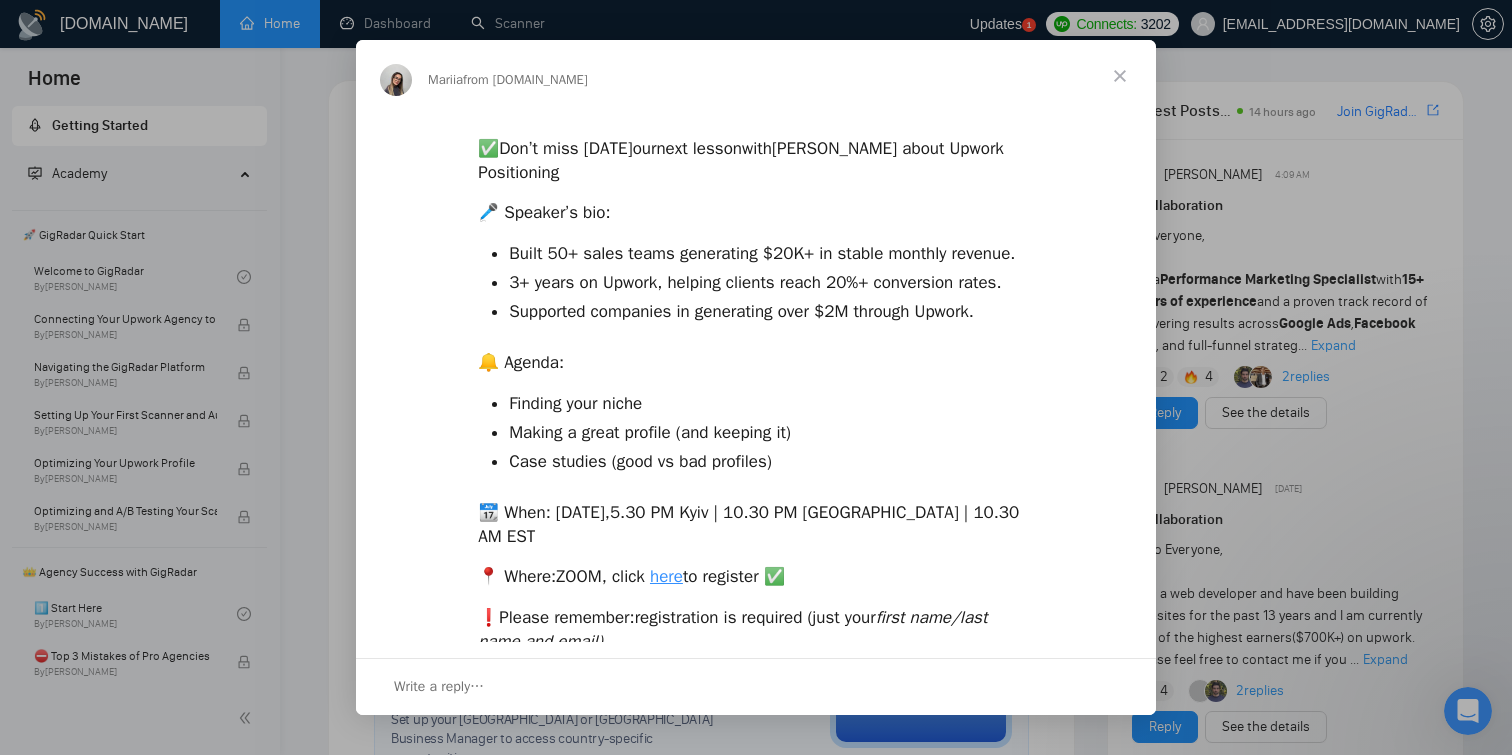 scroll, scrollTop: 0, scrollLeft: 0, axis: both 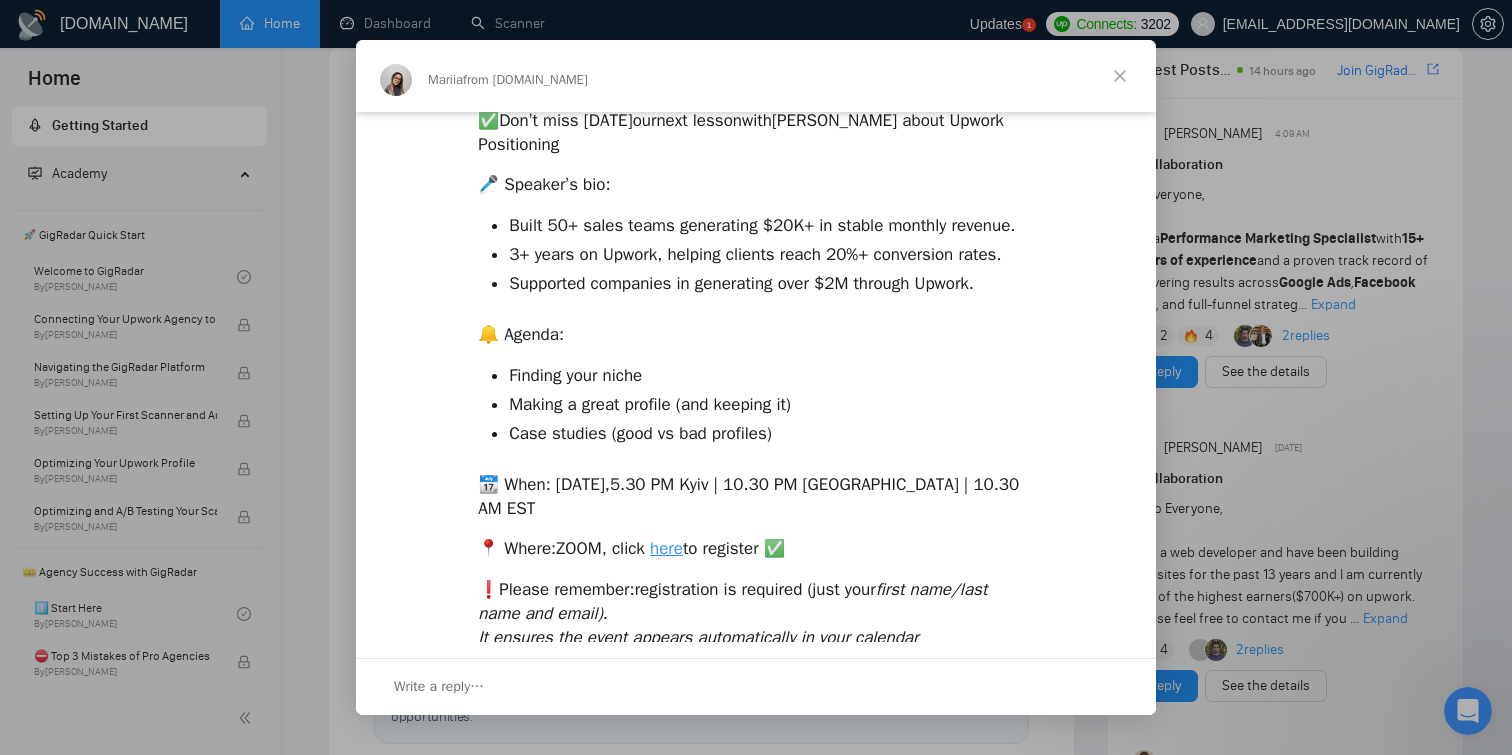 click at bounding box center (1120, 76) 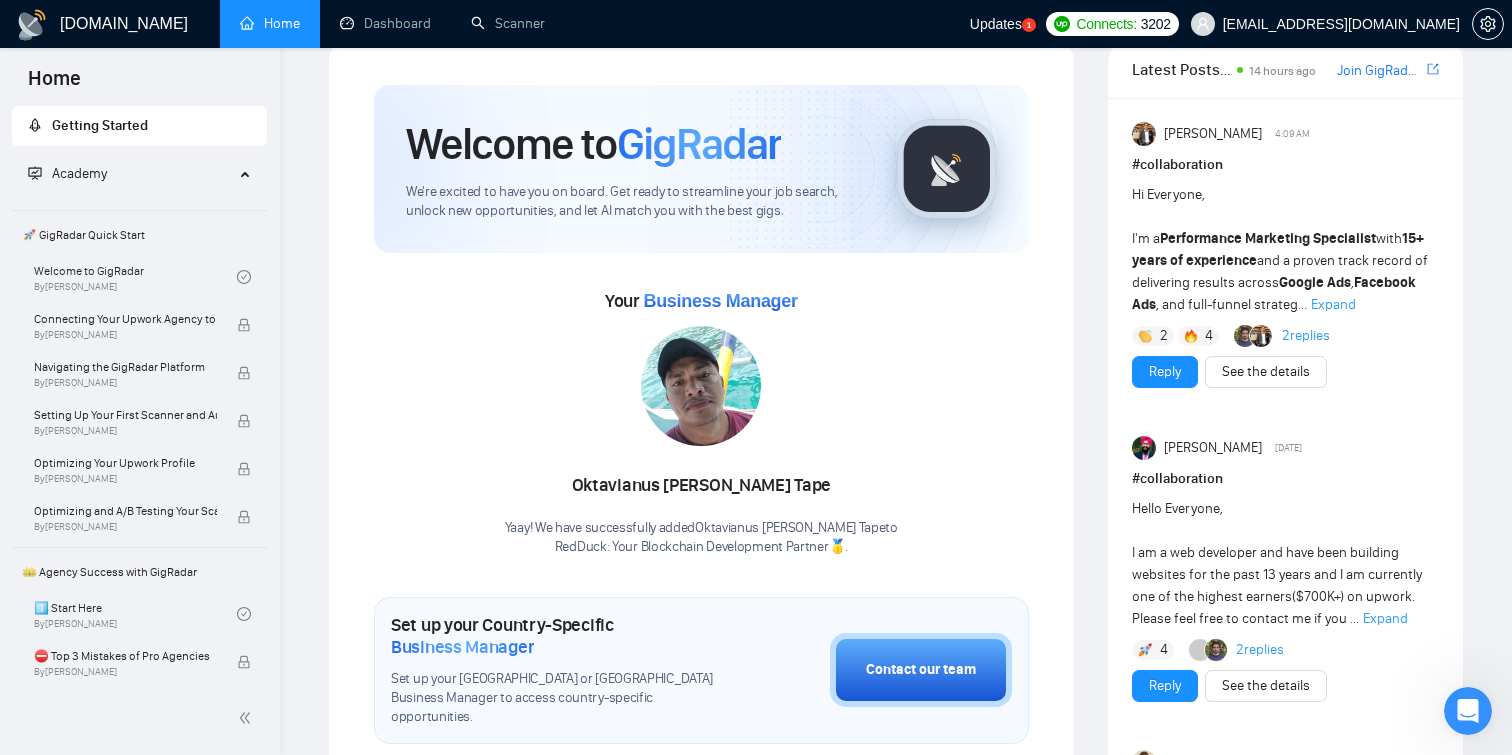 scroll, scrollTop: 71, scrollLeft: 0, axis: vertical 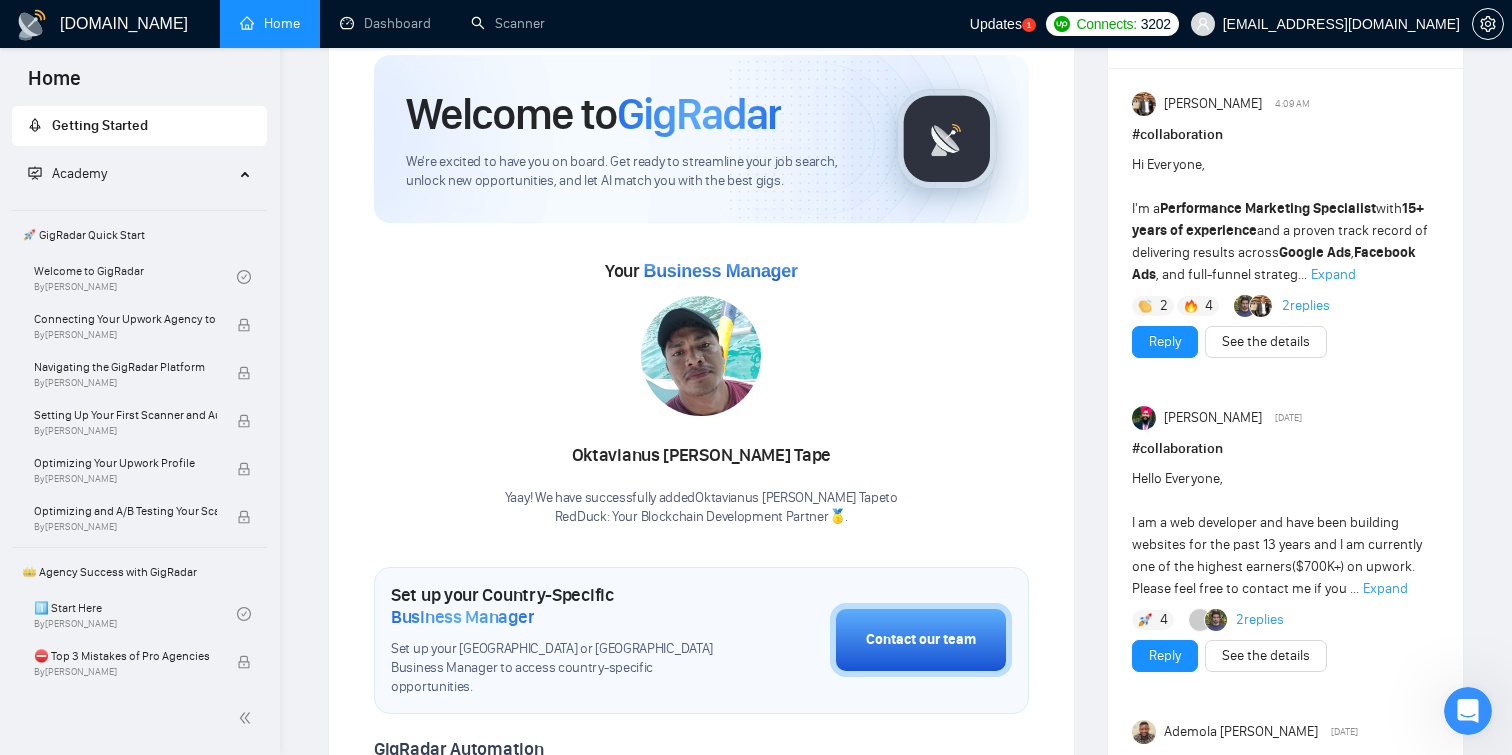 click at bounding box center [701, 356] 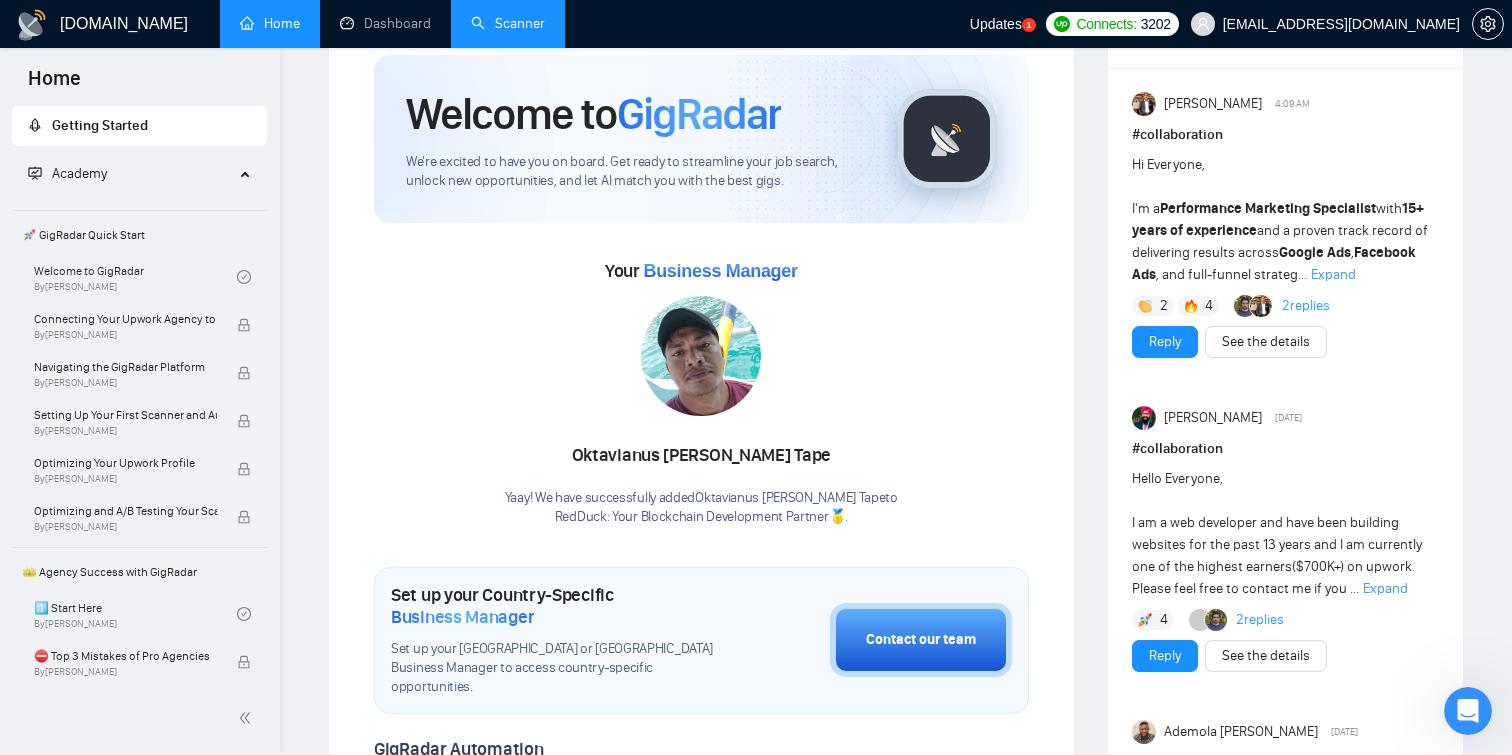 click on "Scanner" at bounding box center [508, 23] 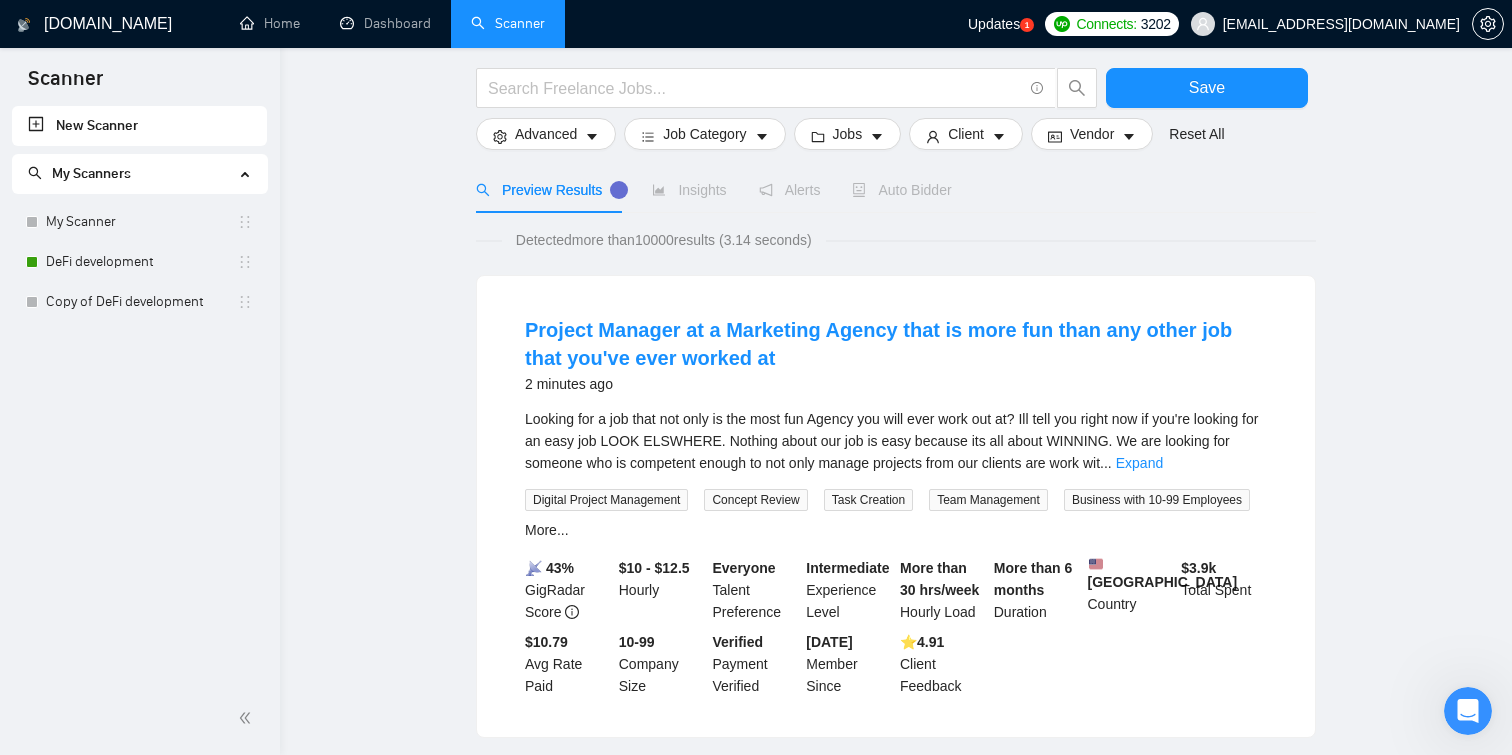 scroll, scrollTop: 141, scrollLeft: 0, axis: vertical 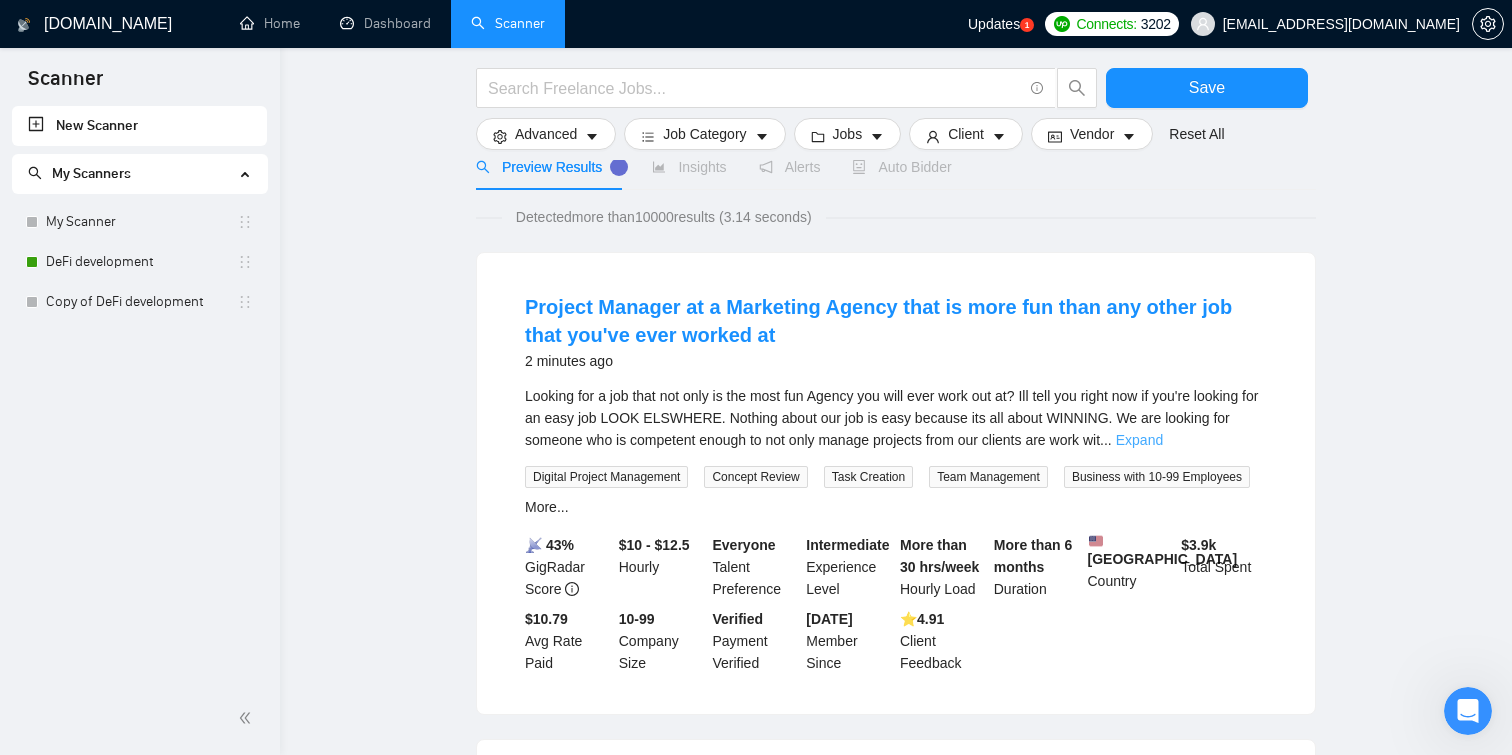 click on "Expand" at bounding box center [1139, 440] 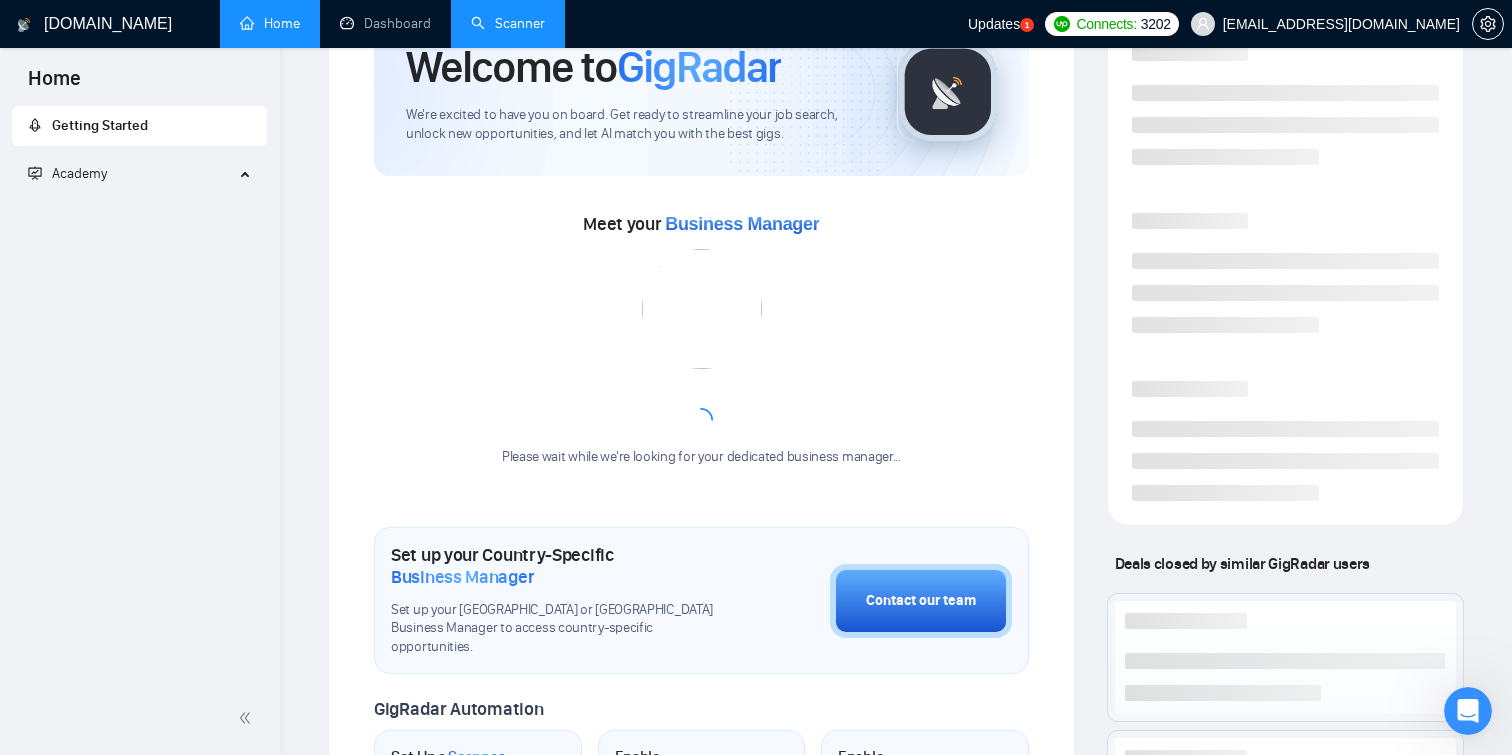 scroll, scrollTop: 71, scrollLeft: 0, axis: vertical 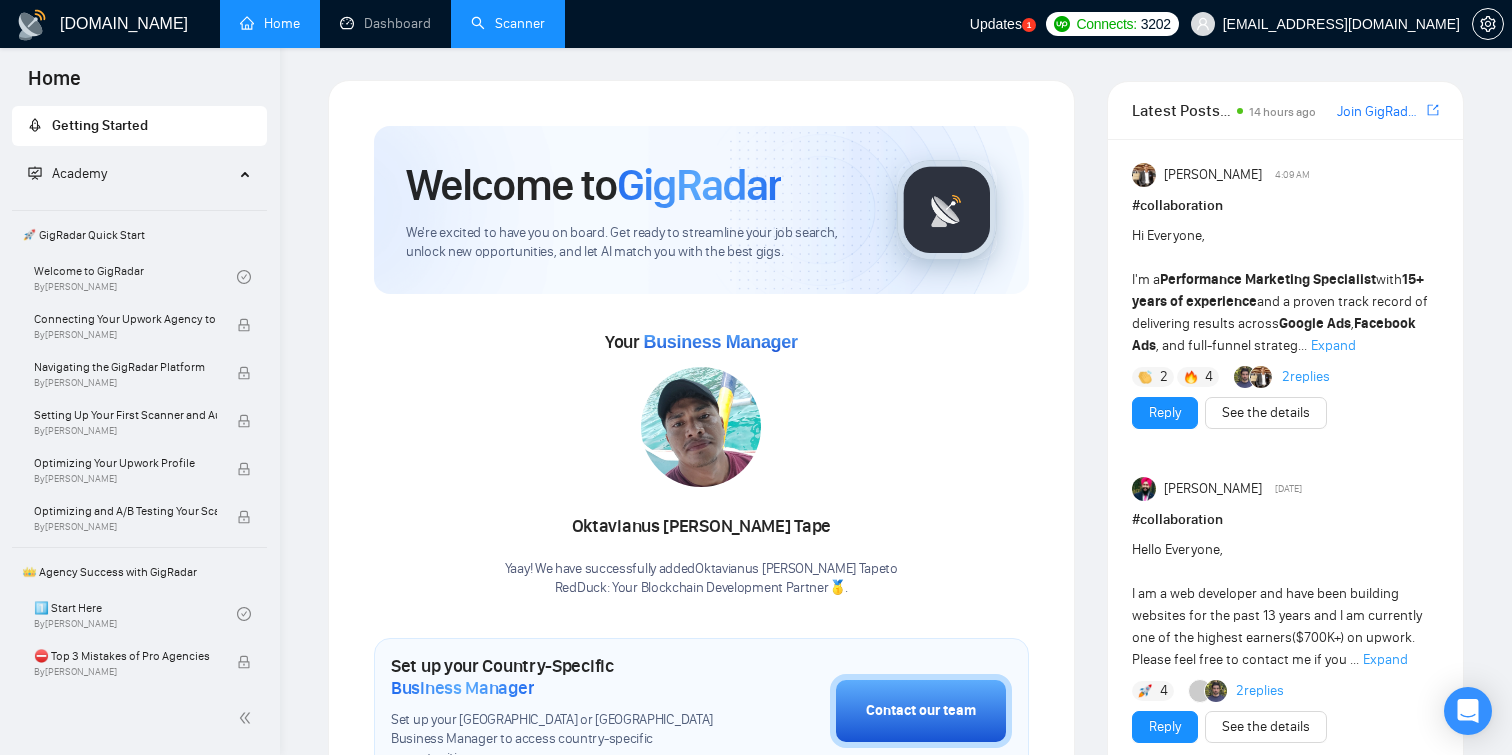click on "Scanner" at bounding box center (508, 23) 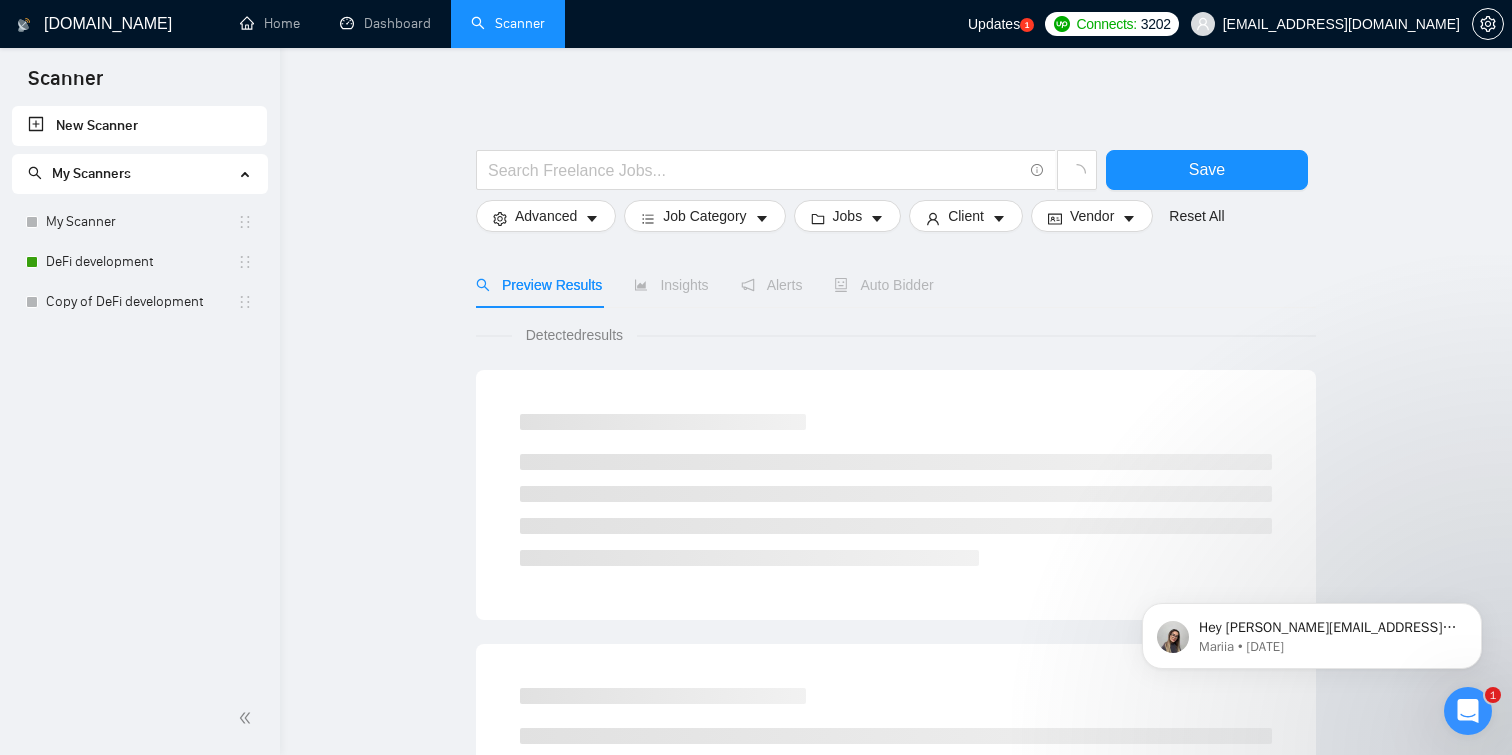 scroll, scrollTop: 0, scrollLeft: 0, axis: both 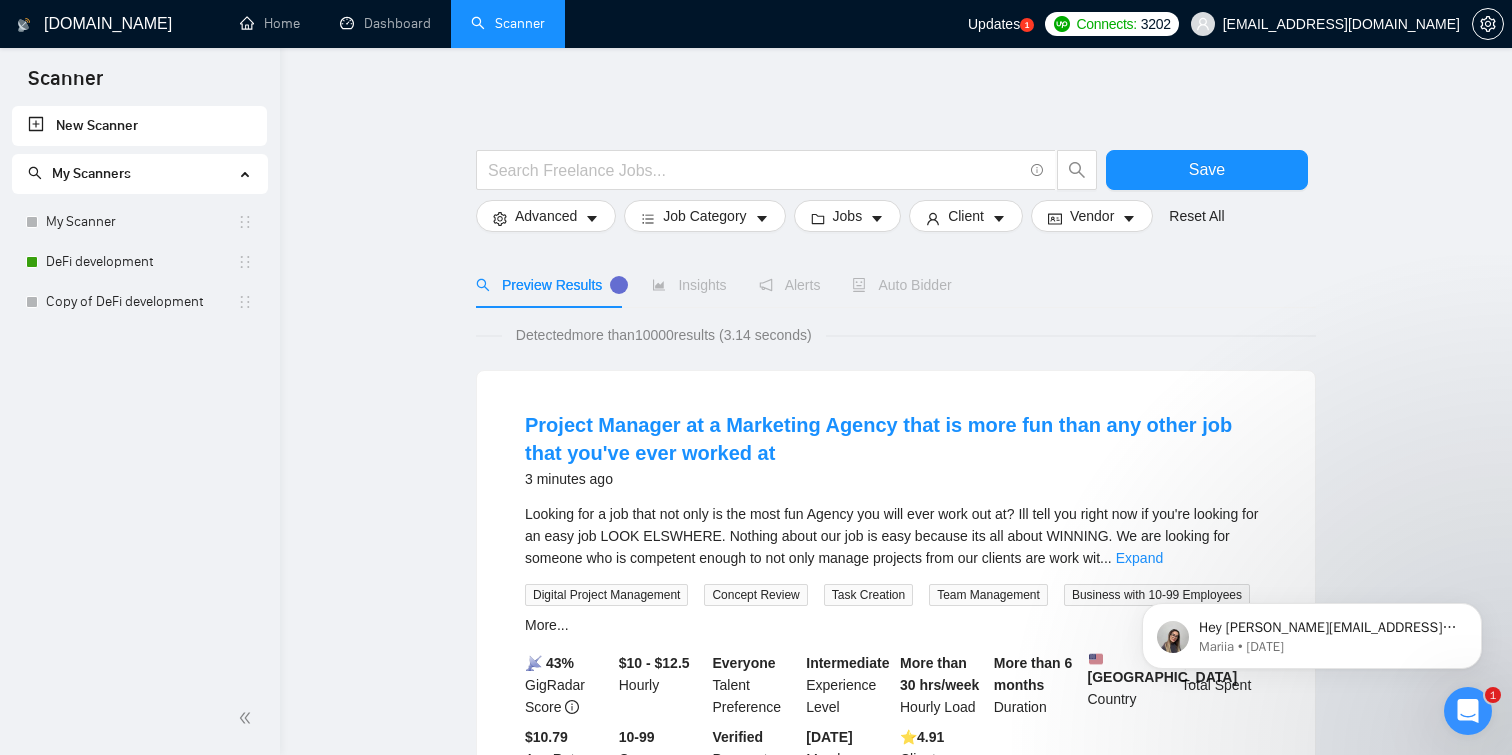 click on "Hey [PERSON_NAME][EMAIL_ADDRESS][DOMAIN_NAME], Do you want to learn how to integrate GigRadar with your CRM of choice?  Here are the steps to do so: 1. Navigate to the 'Integrations' tab within your Team Settings., 2. Input the URL endpoint that will receive the webhook payloads., 3. Select GIGRADAR.PROPOSAL.UPDATE to subscribe to proposal updates., 4. Perform a test to ensure connectivity and correct payload reception., 5. Once confirmed, save your webhook to start receiving real-time data. For more details, you can refer to [URL][DOMAIN_NAME]. 😊 ﻿​ ﻿Video guide: [URL][DOMAIN_NAME] 🎥 ​﻿ ﻿Please feel free to reach out if you have any further questions about this 🤓 Mariia • [DATE]" at bounding box center (1312, 544) 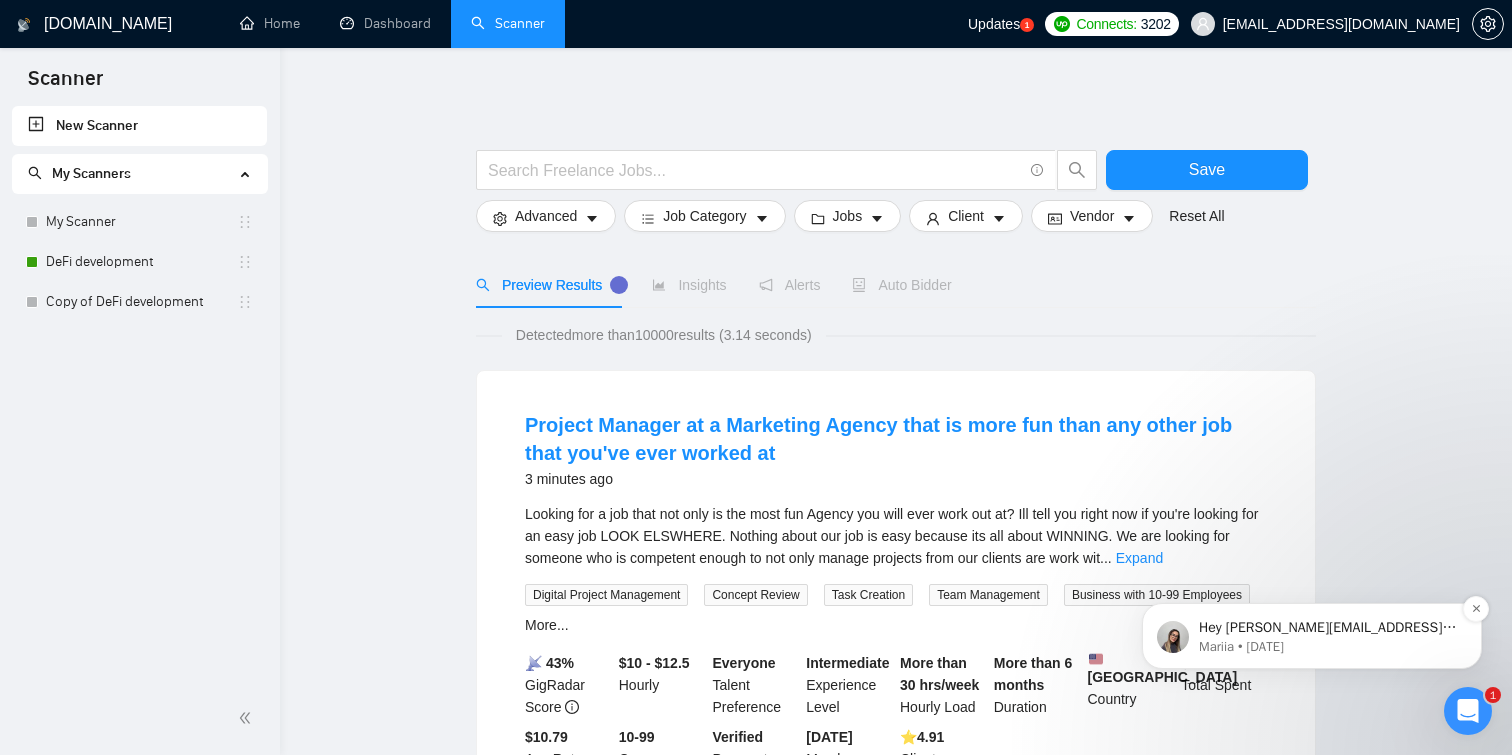 click on "Hey [PERSON_NAME][EMAIL_ADDRESS][DOMAIN_NAME], Do you want to learn how to integrate GigRadar with your CRM of choice?  Here are the steps to do so: 1. Navigate to the 'Integrations' tab within your Team Settings., 2. Input the URL endpoint that will receive the webhook payloads., 3. Select GIGRADAR.PROPOSAL.UPDATE to subscribe to proposal updates., 4. Perform a test to ensure connectivity and correct payload reception., 5. Once confirmed, save your webhook to start receiving real-time data. For more details, you can refer to [URL][DOMAIN_NAME]. 😊 ﻿​ ﻿Video guide: [URL][DOMAIN_NAME] 🎥 ​﻿ ﻿Please feel free to reach out if you have any further questions about this 🤓" at bounding box center (1328, 628) 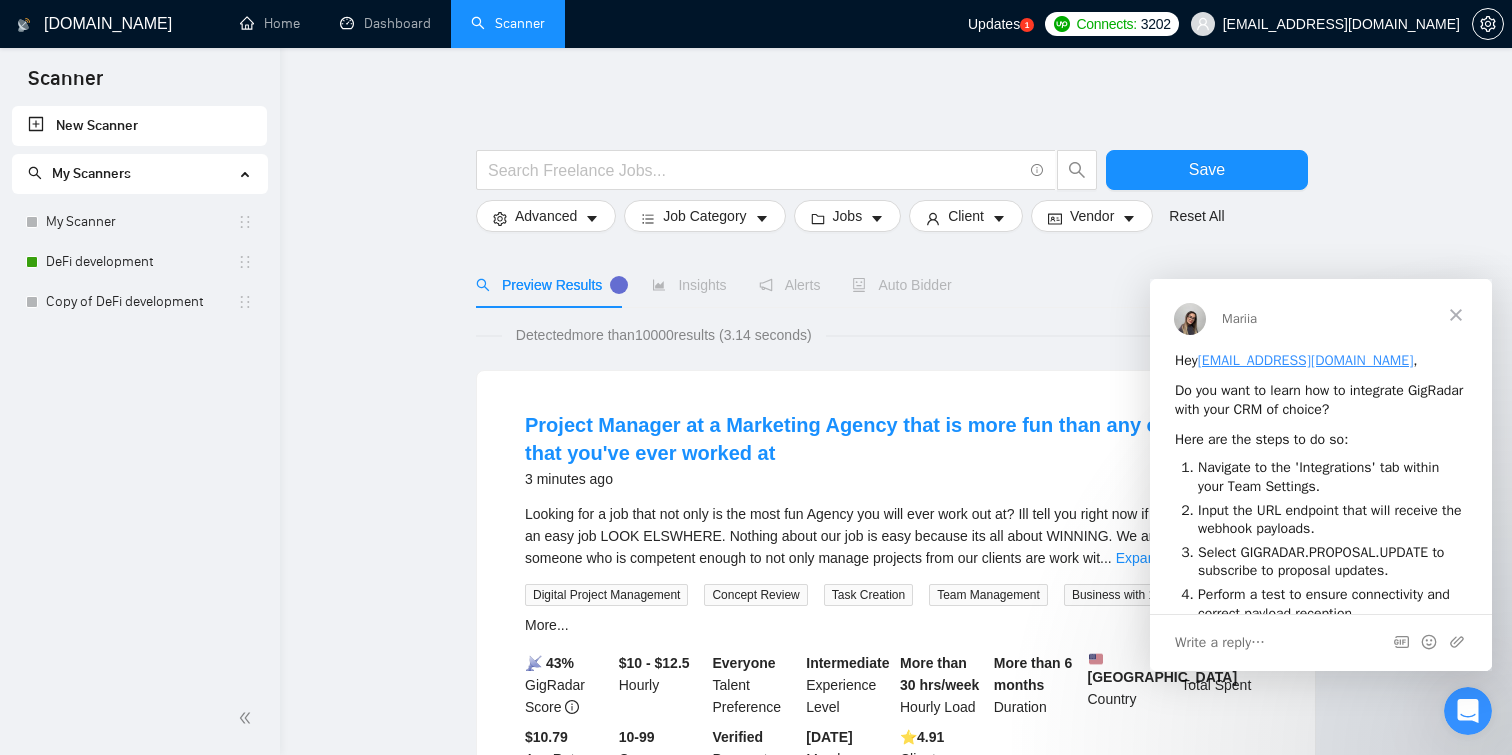 scroll, scrollTop: 0, scrollLeft: 0, axis: both 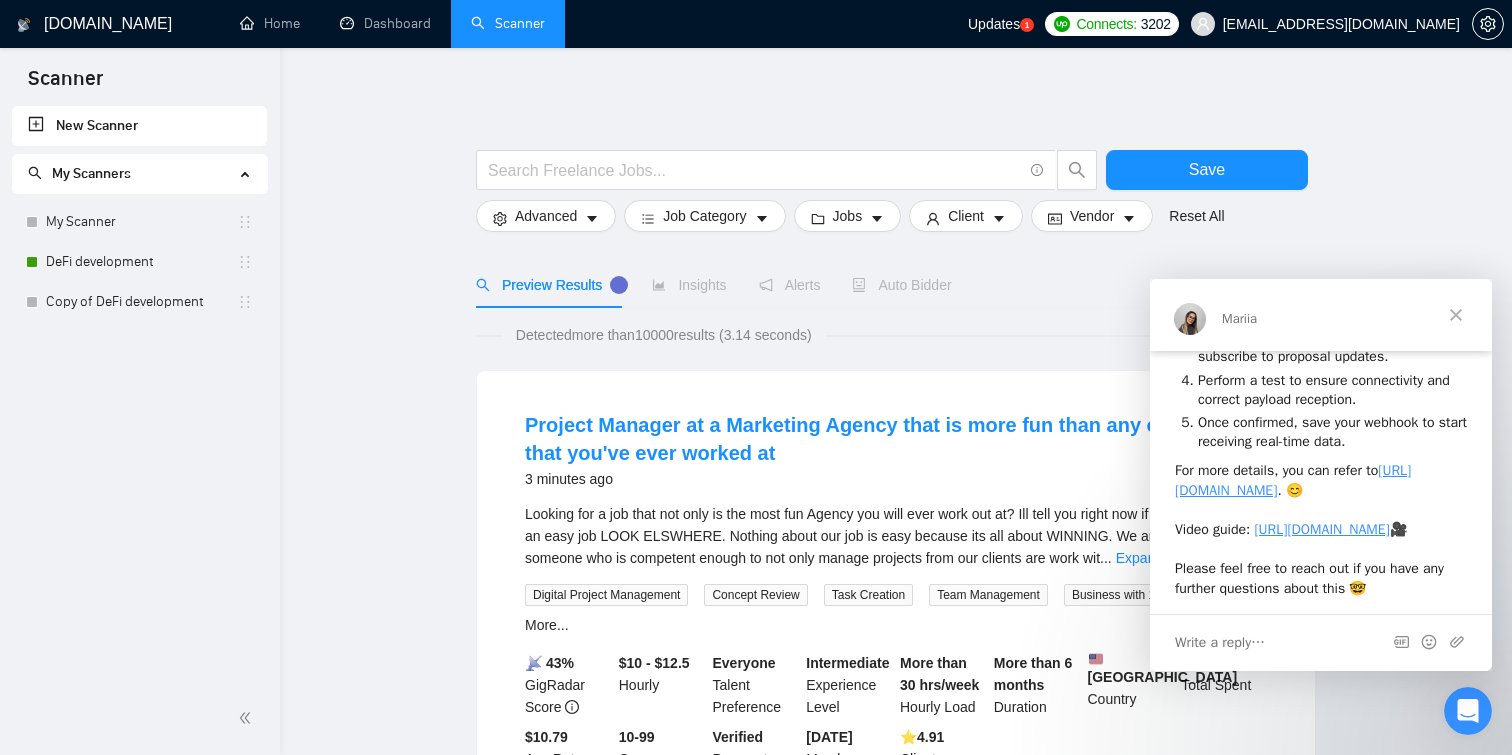 click at bounding box center [1456, 315] 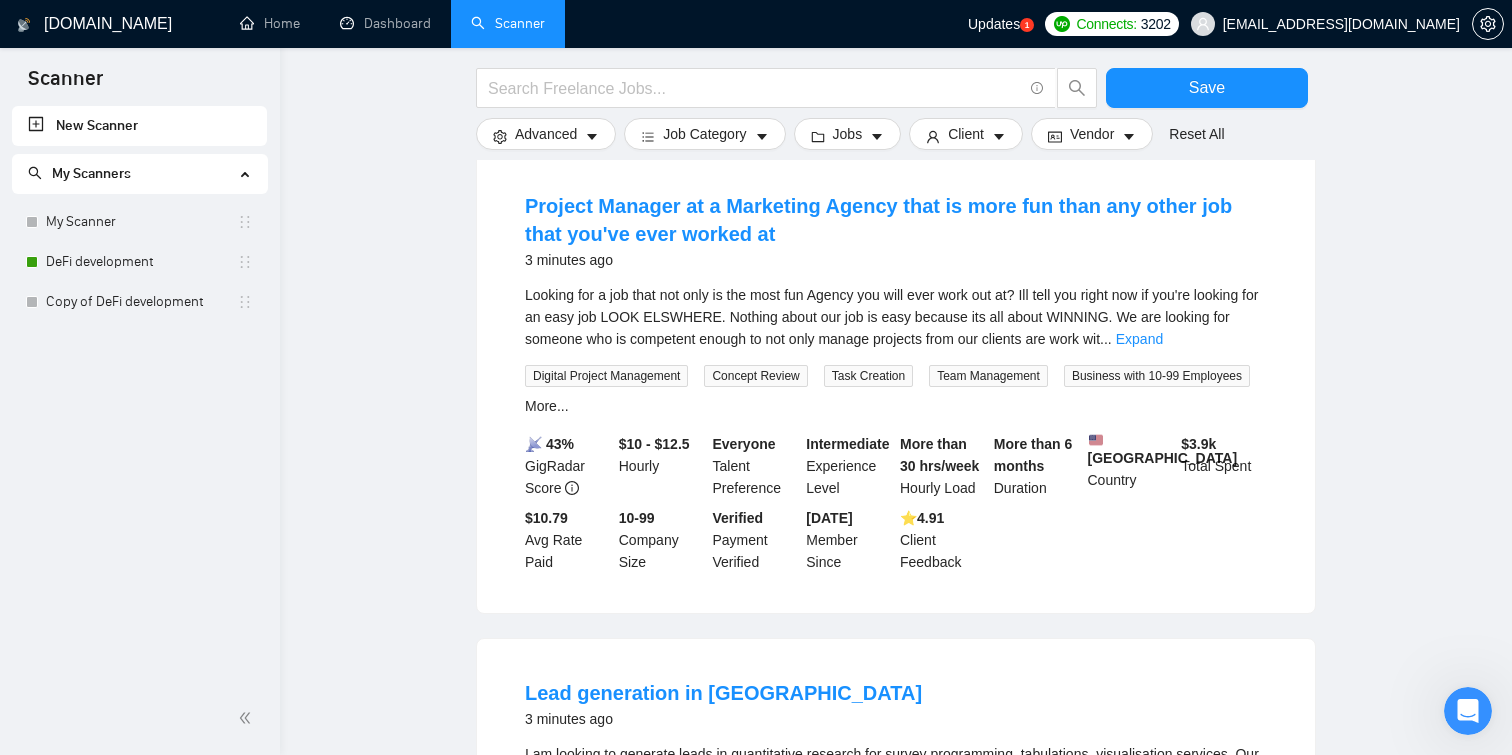 scroll, scrollTop: 217, scrollLeft: 0, axis: vertical 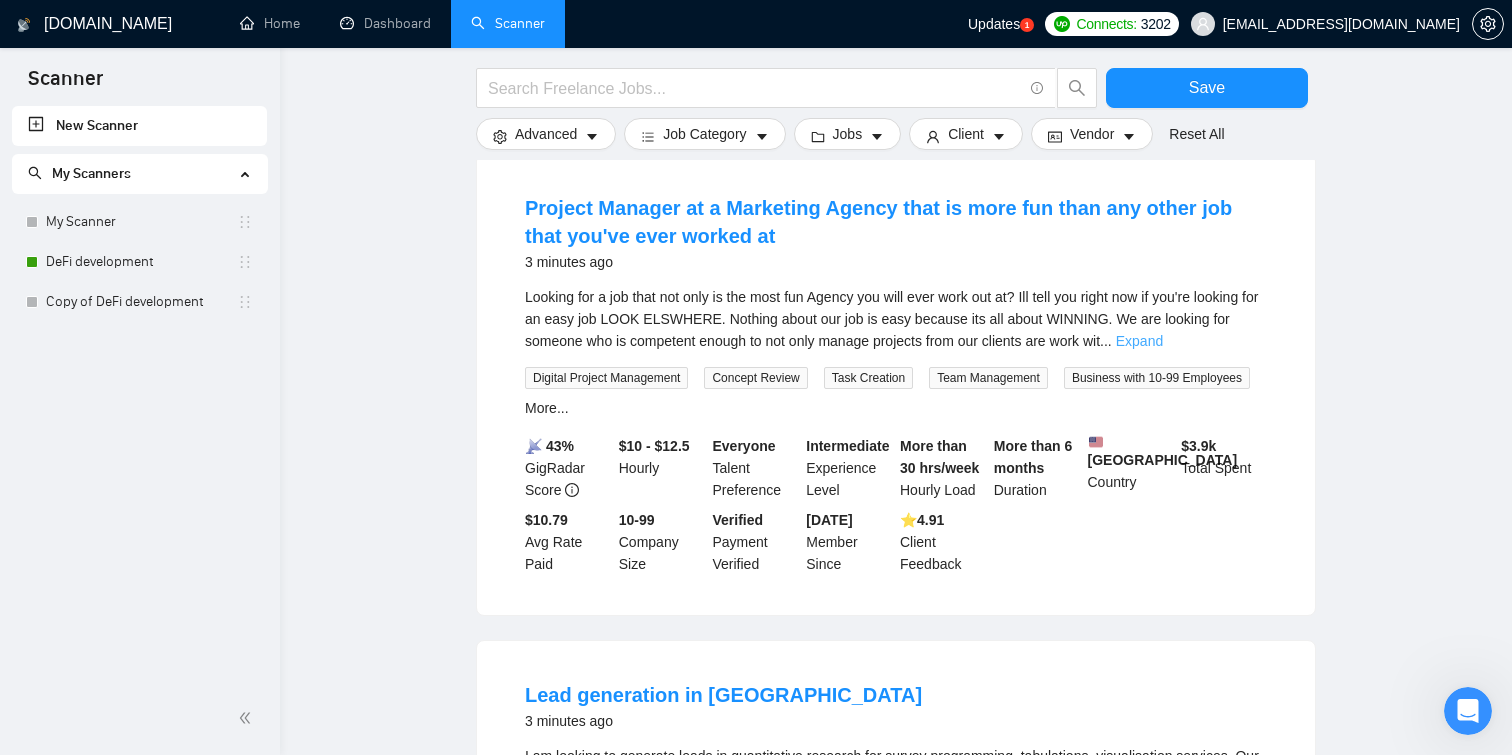 click on "Expand" at bounding box center (1139, 341) 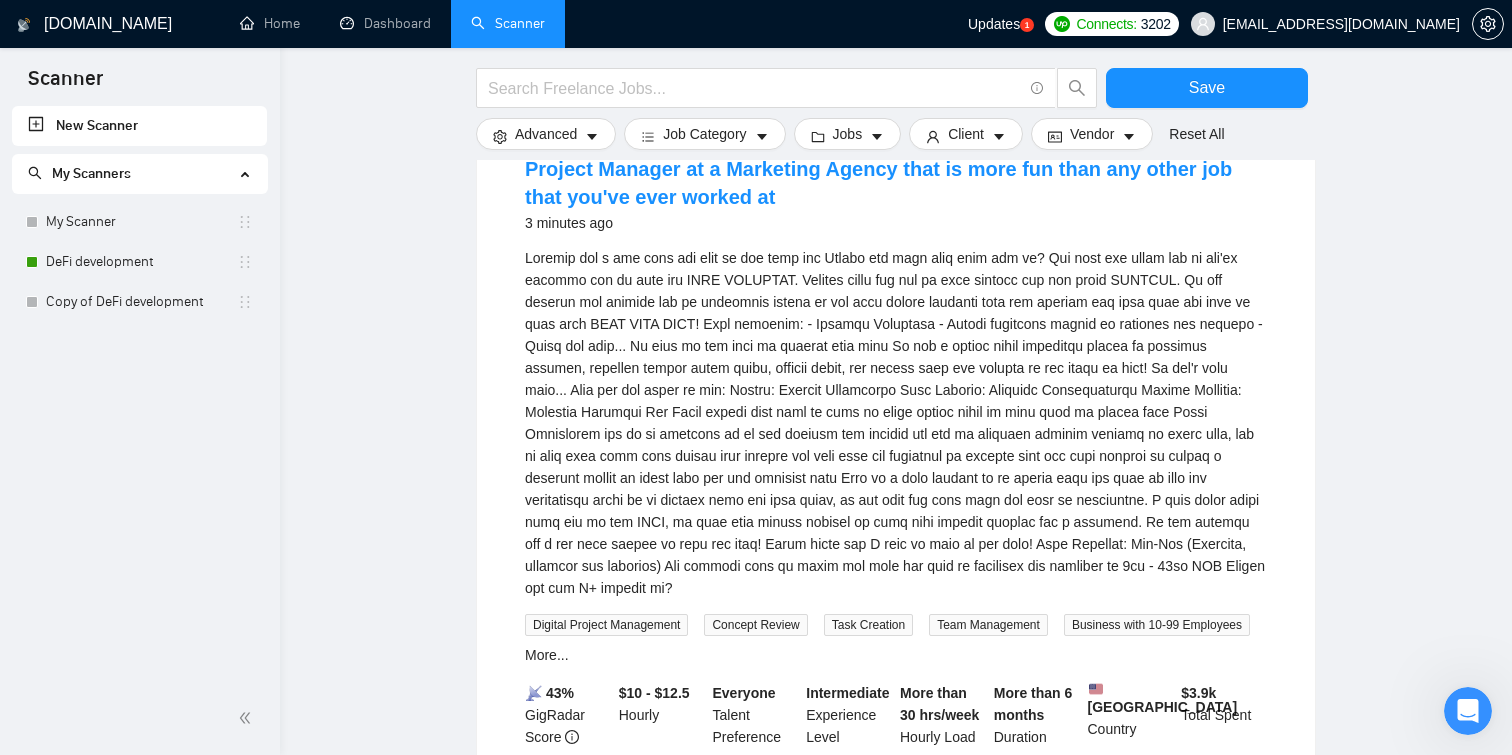scroll, scrollTop: 245, scrollLeft: 0, axis: vertical 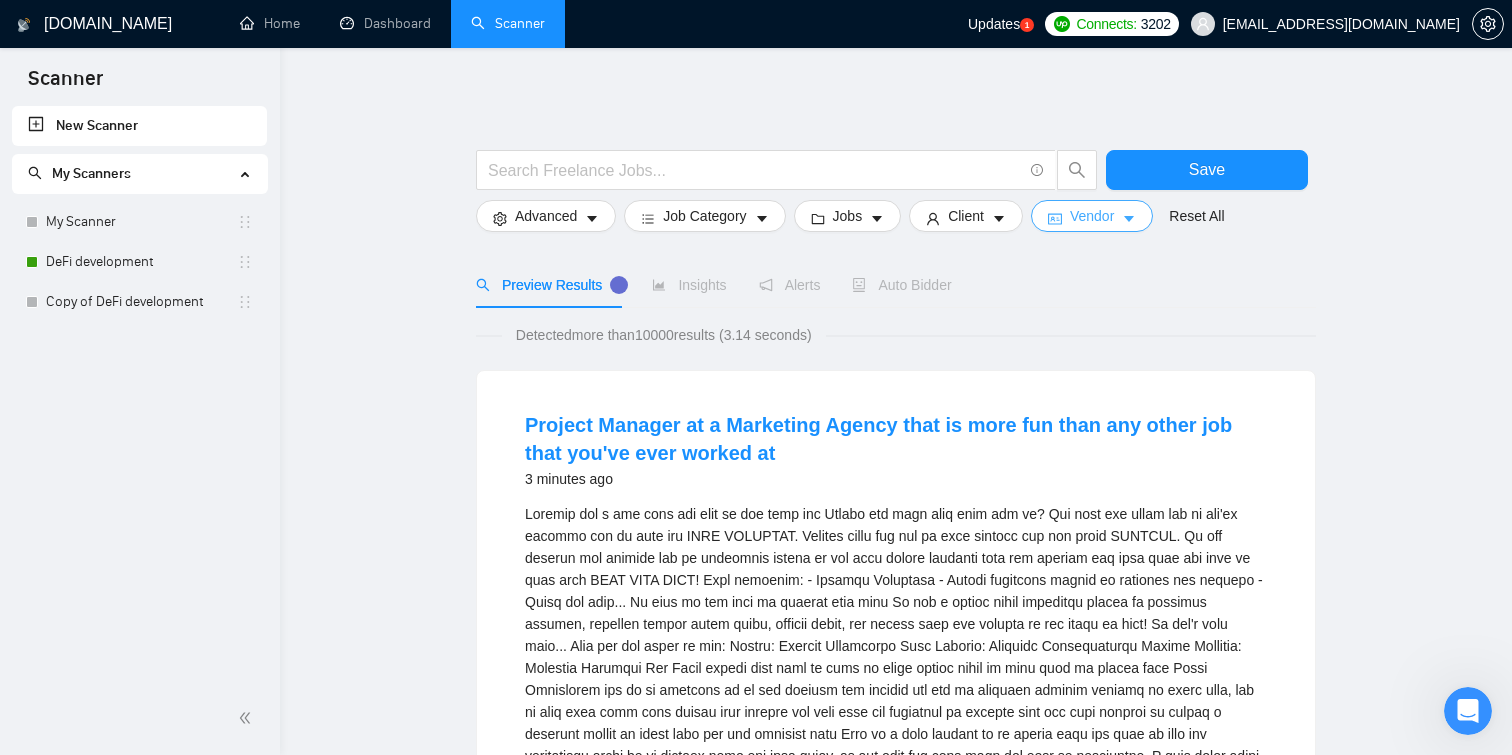 click on "Vendor" at bounding box center (1092, 216) 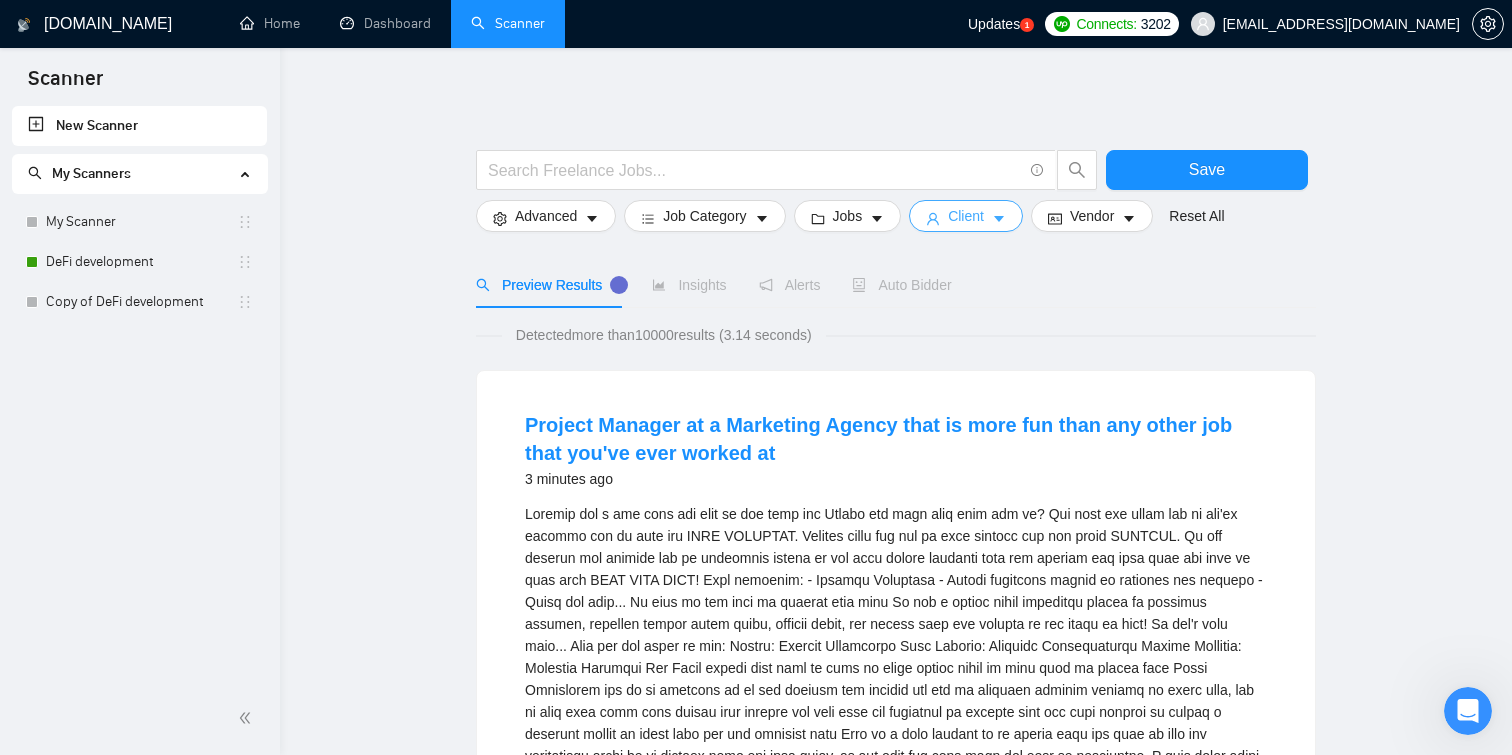 click on "Client" at bounding box center (966, 216) 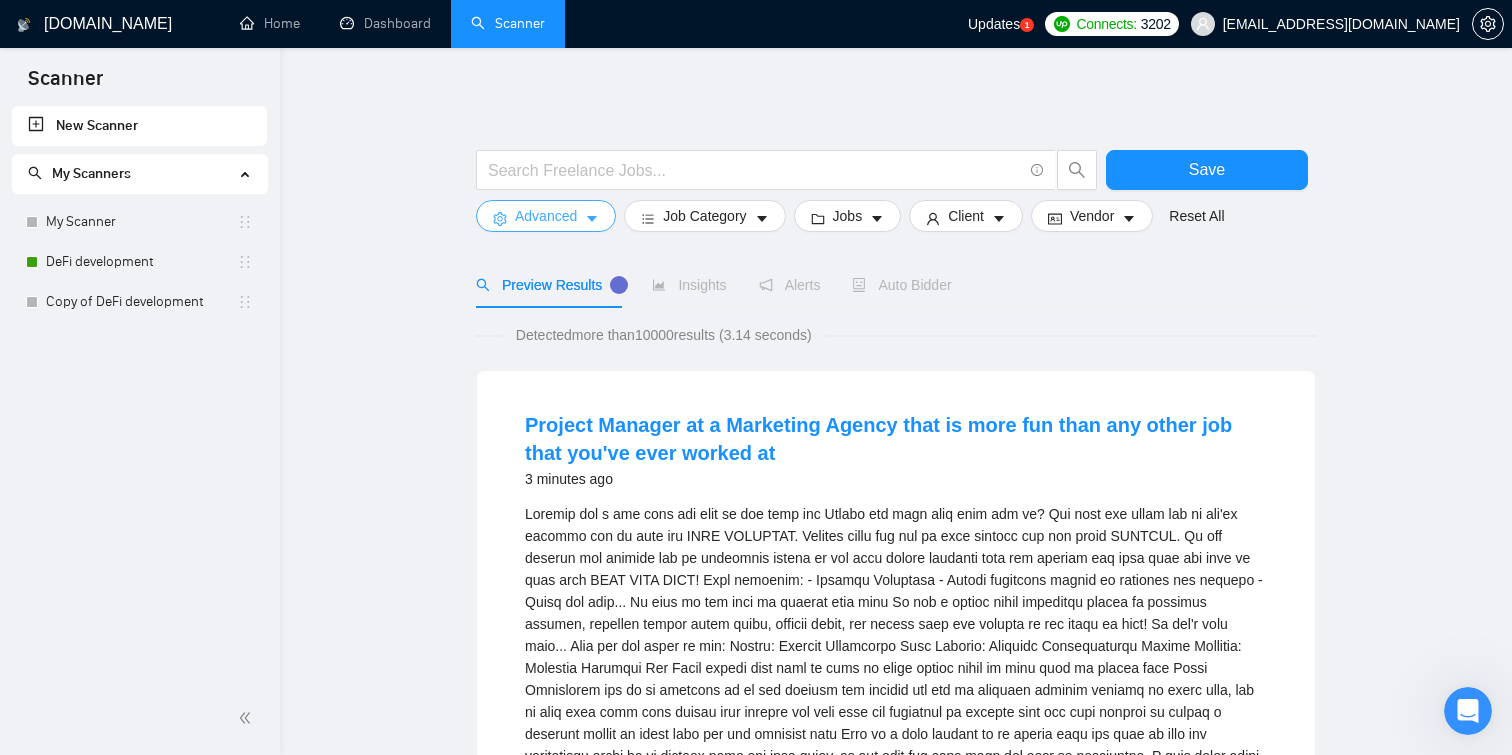 click on "Advanced" at bounding box center (546, 216) 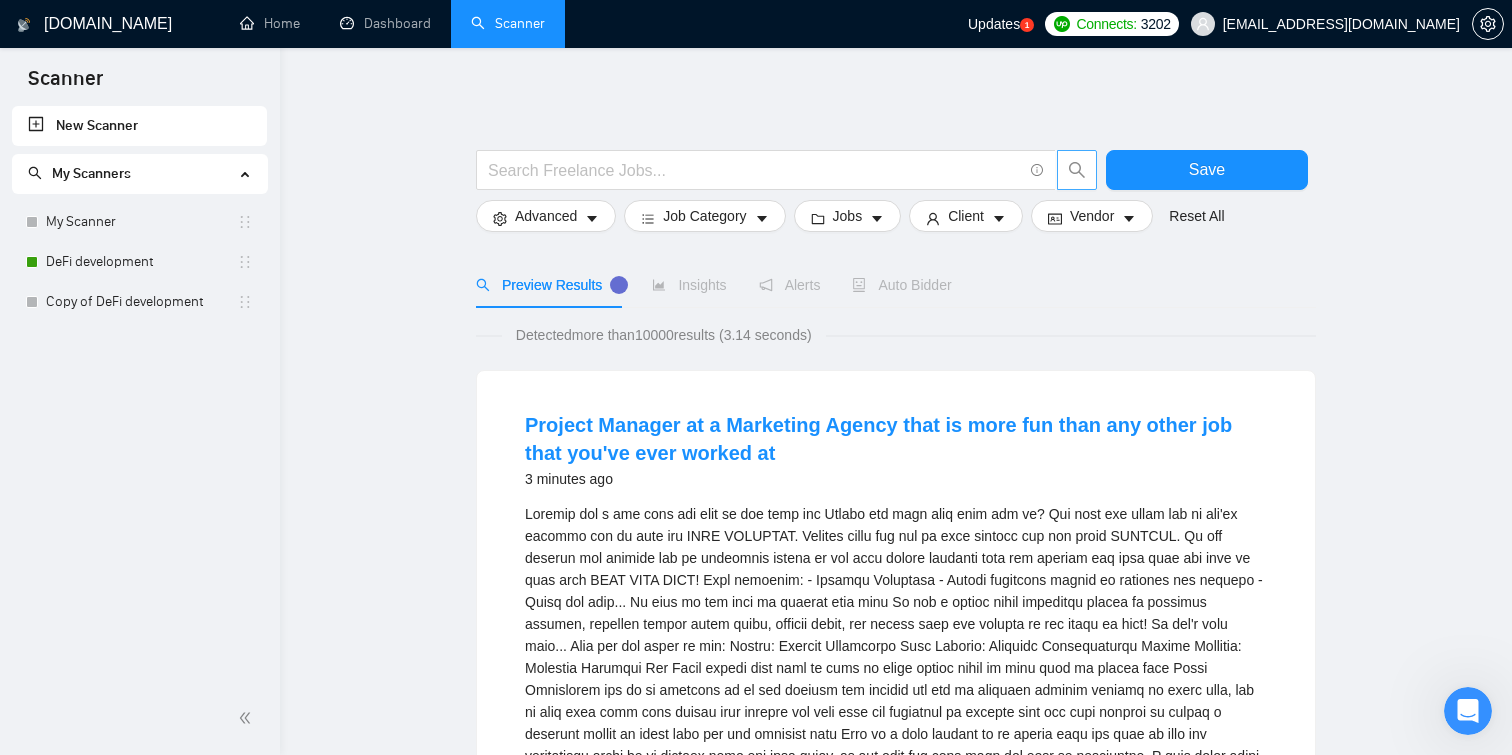 click 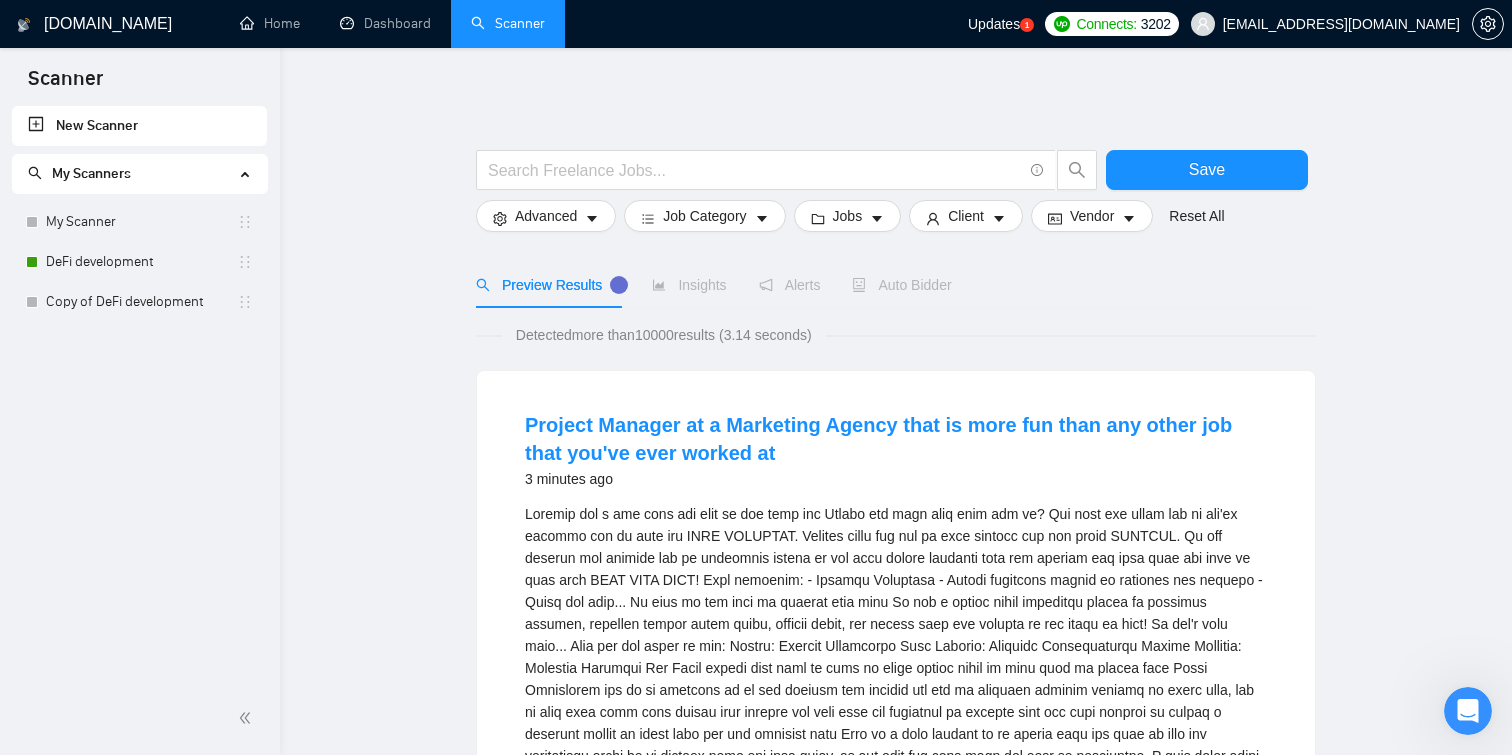 click on "Insights" at bounding box center [689, 285] 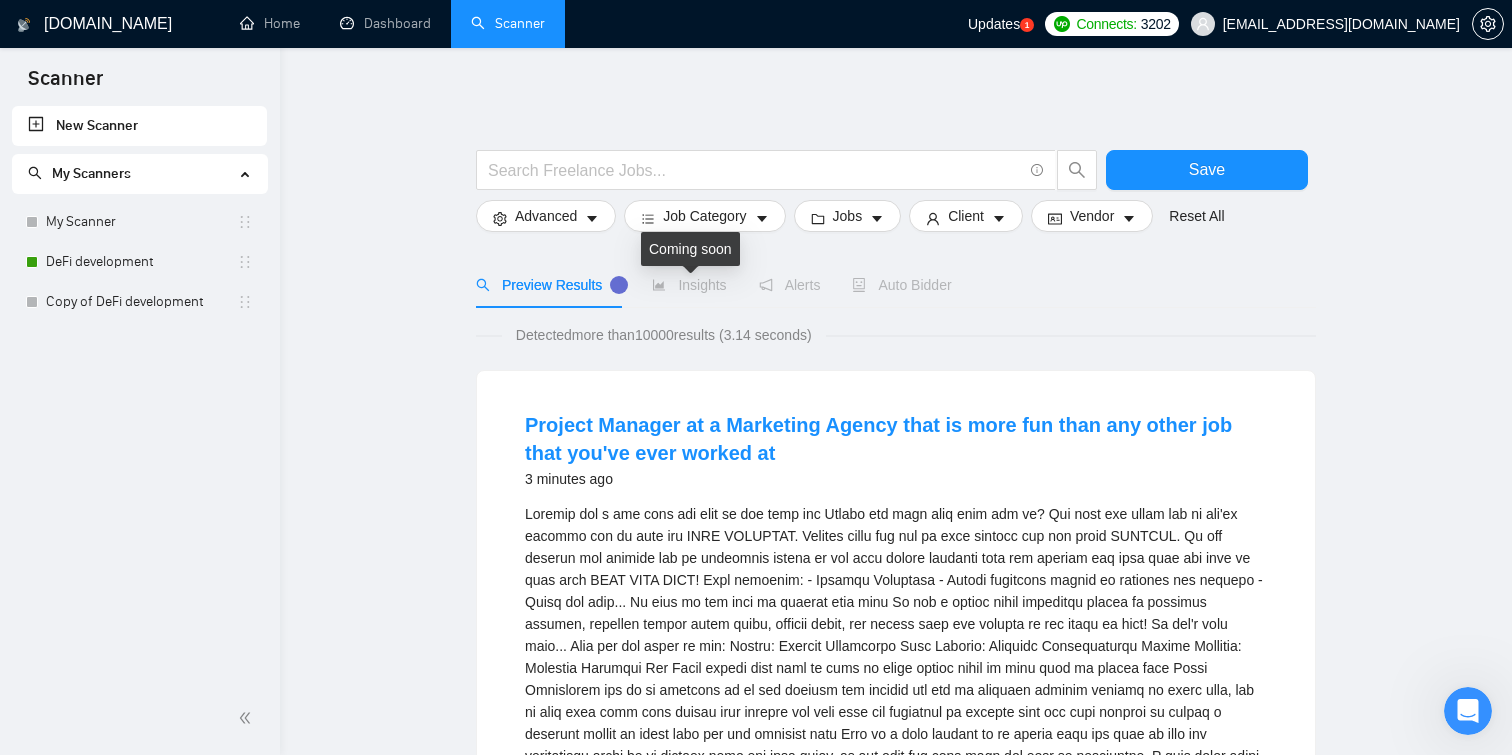 click on "Alerts" at bounding box center [790, 285] 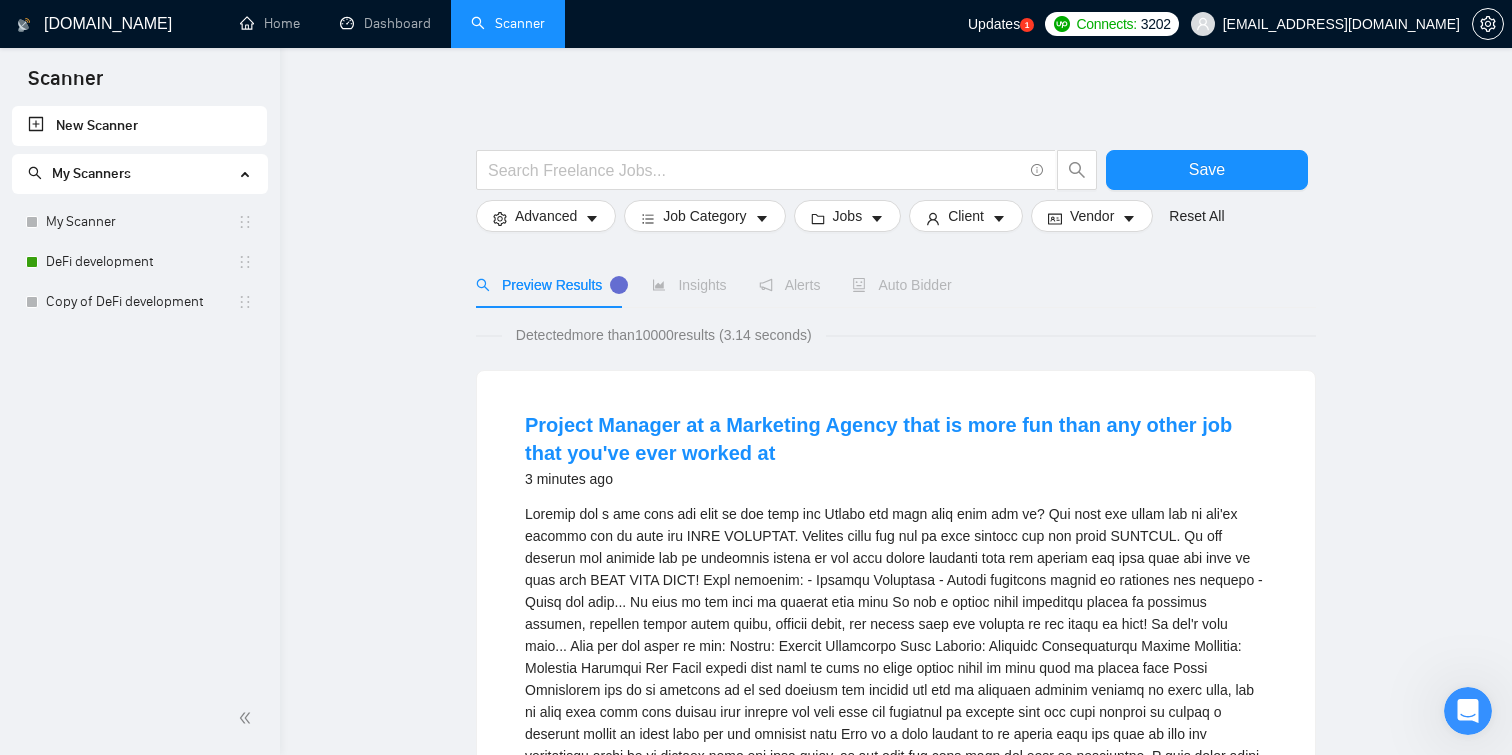 click on "Auto Bidder" at bounding box center (901, 285) 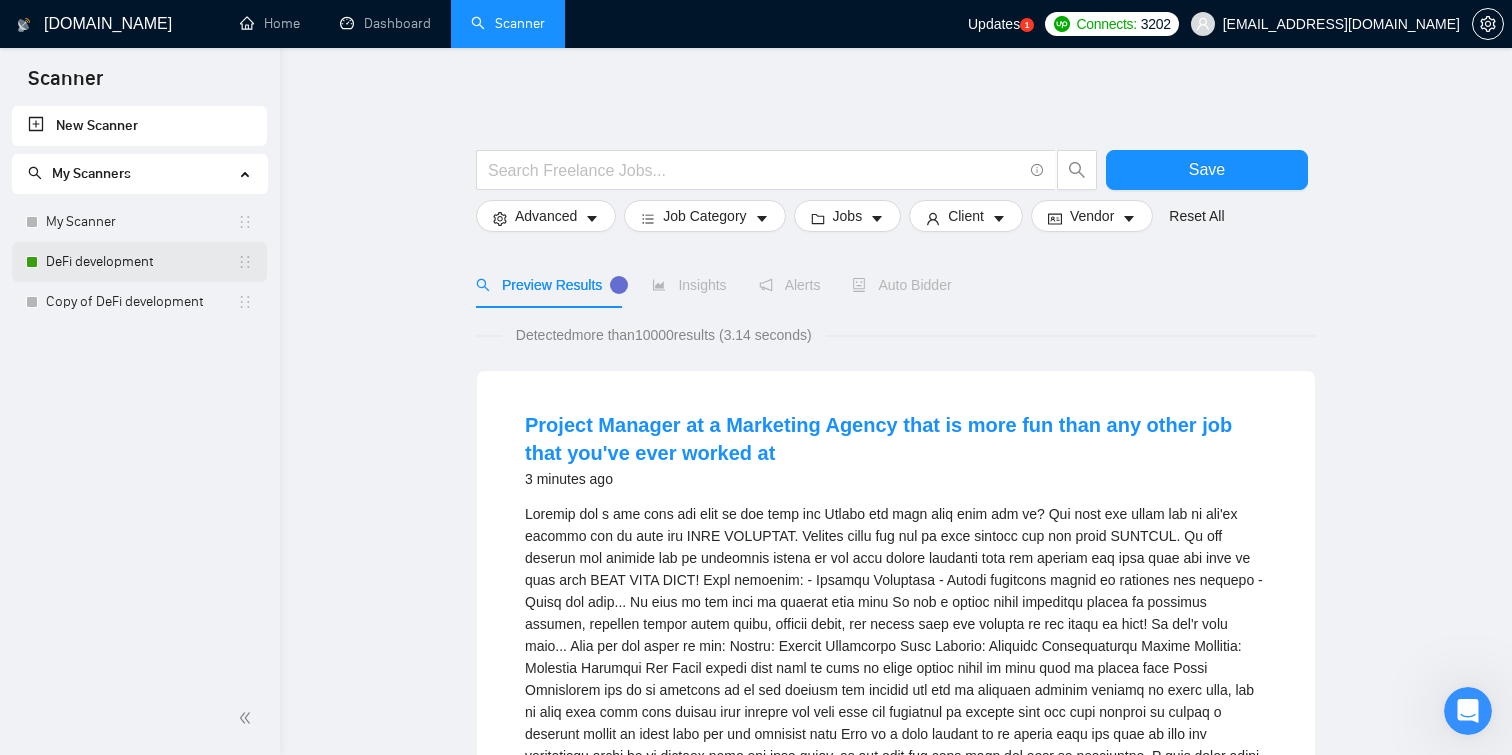 click on "DeFi development" at bounding box center (141, 262) 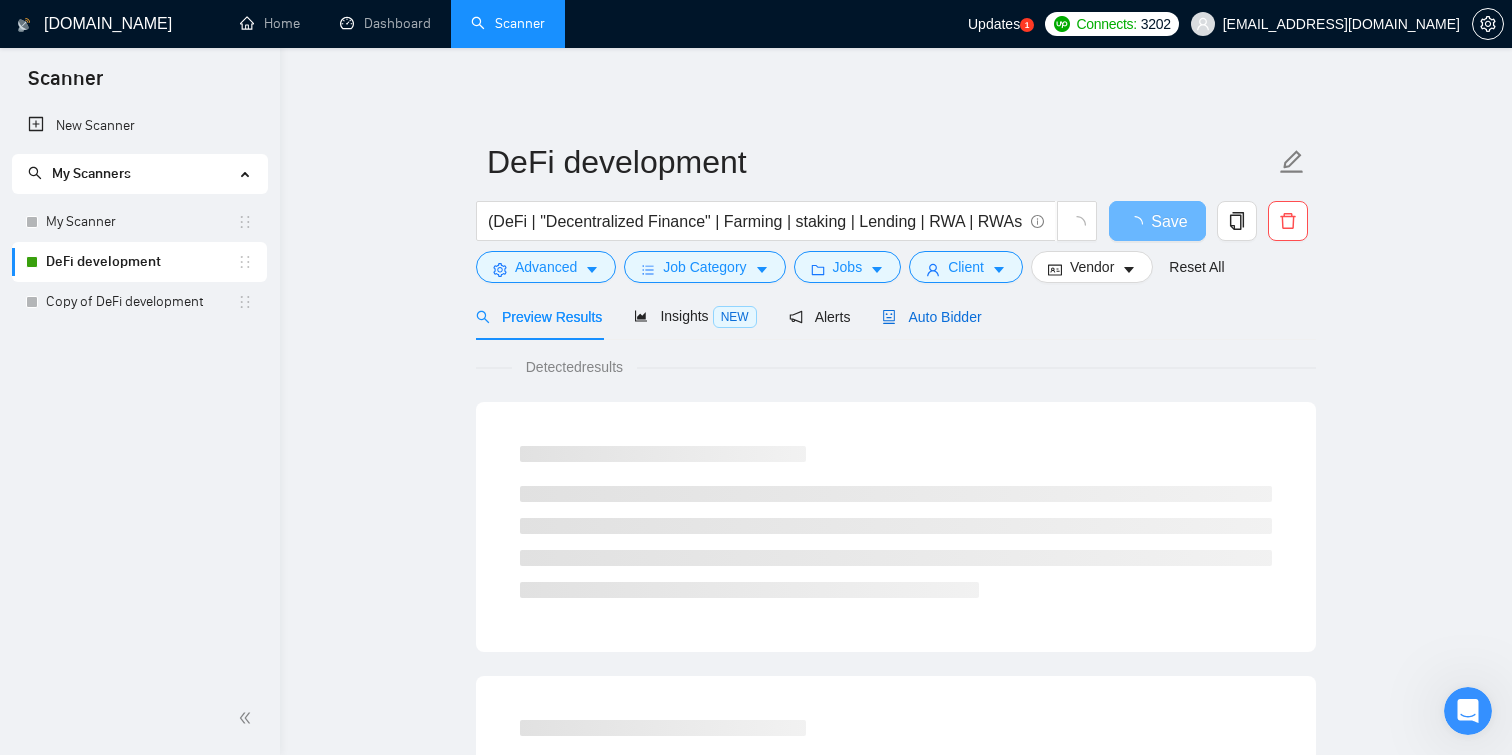 click on "Auto Bidder" at bounding box center [931, 317] 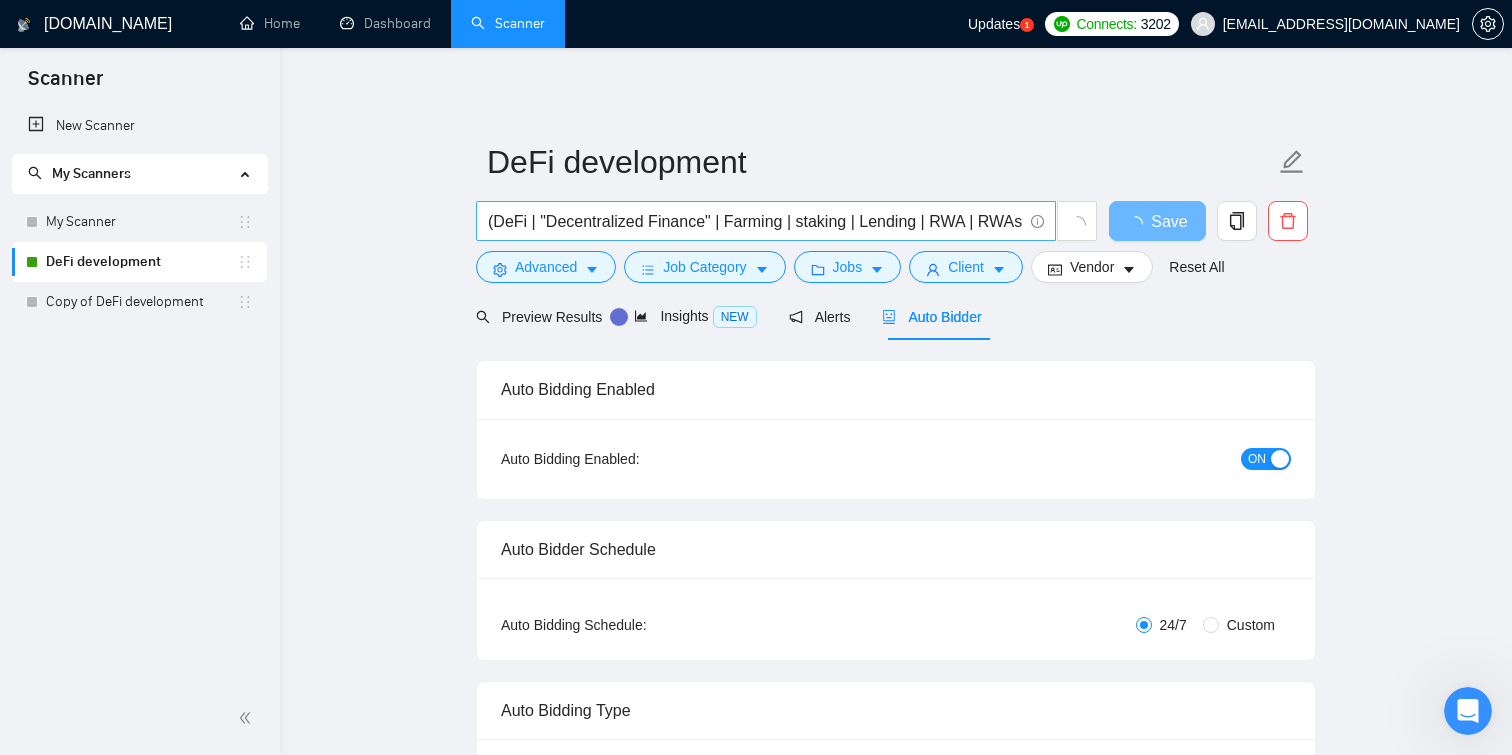 type 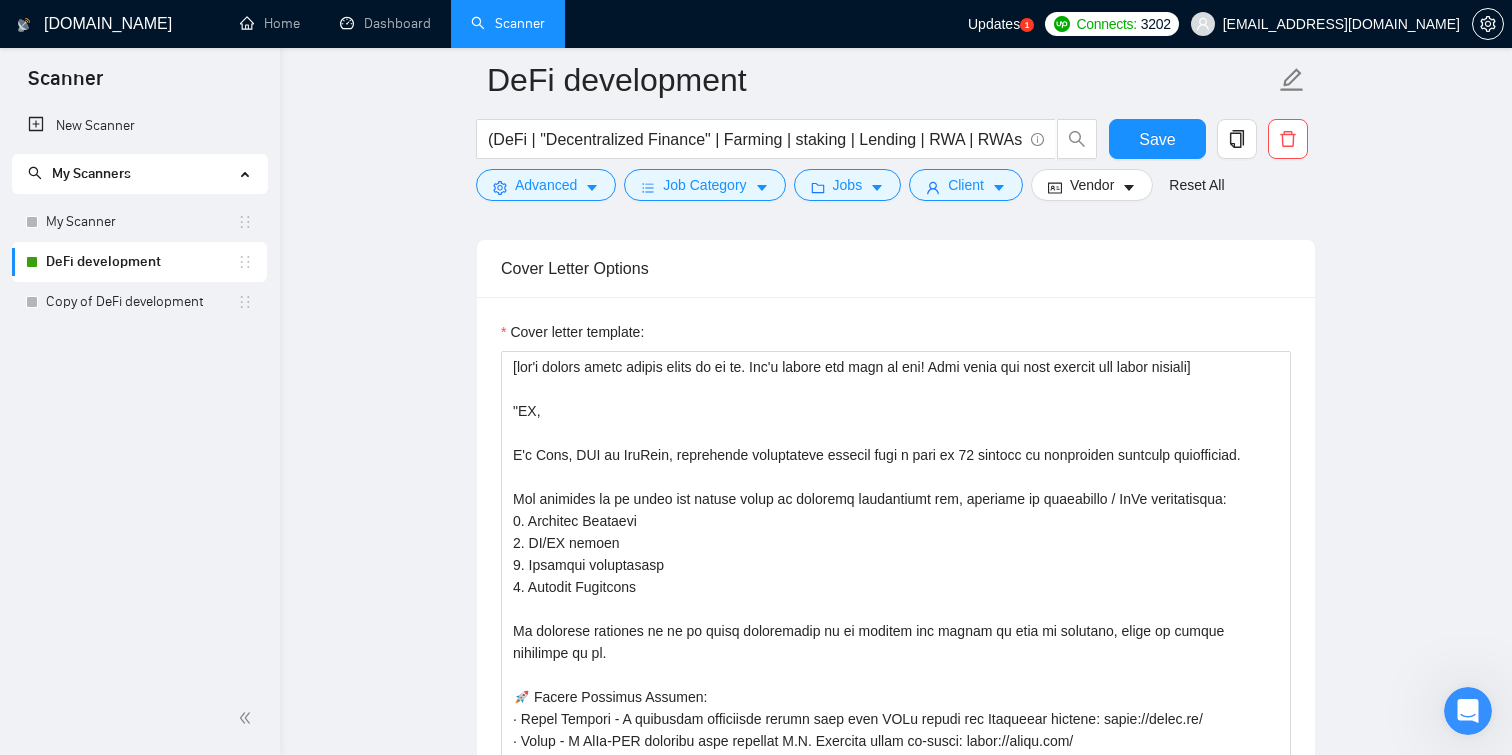 scroll, scrollTop: 1323, scrollLeft: 0, axis: vertical 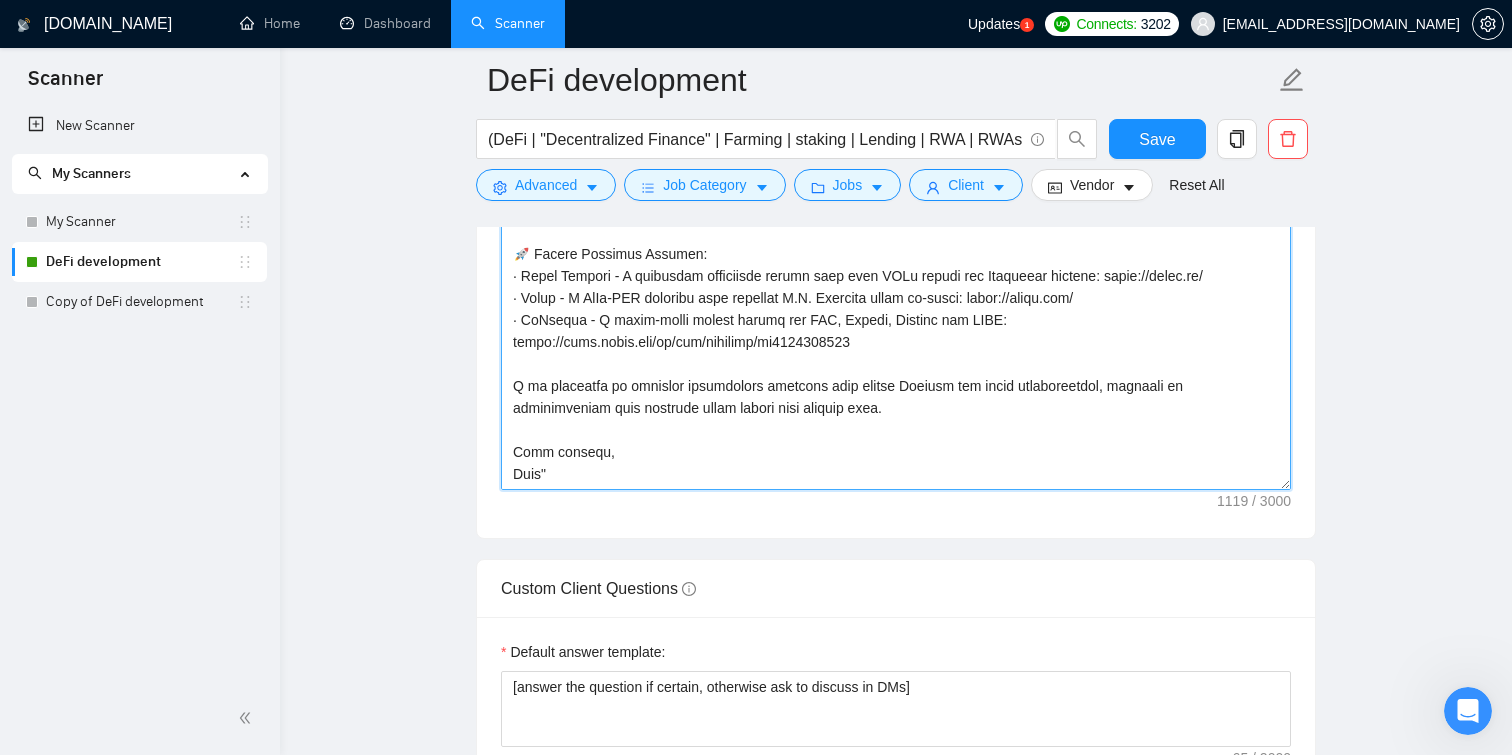 drag, startPoint x: 523, startPoint y: 364, endPoint x: 778, endPoint y: 491, distance: 284.8754 